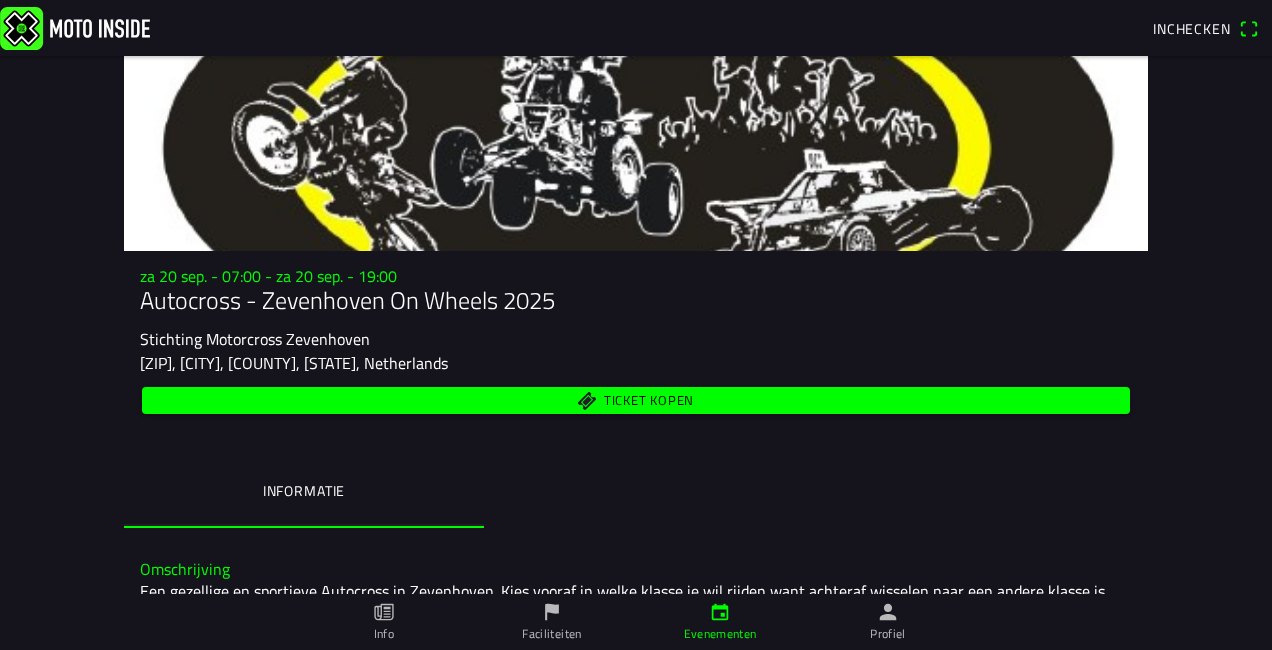 scroll, scrollTop: 0, scrollLeft: 0, axis: both 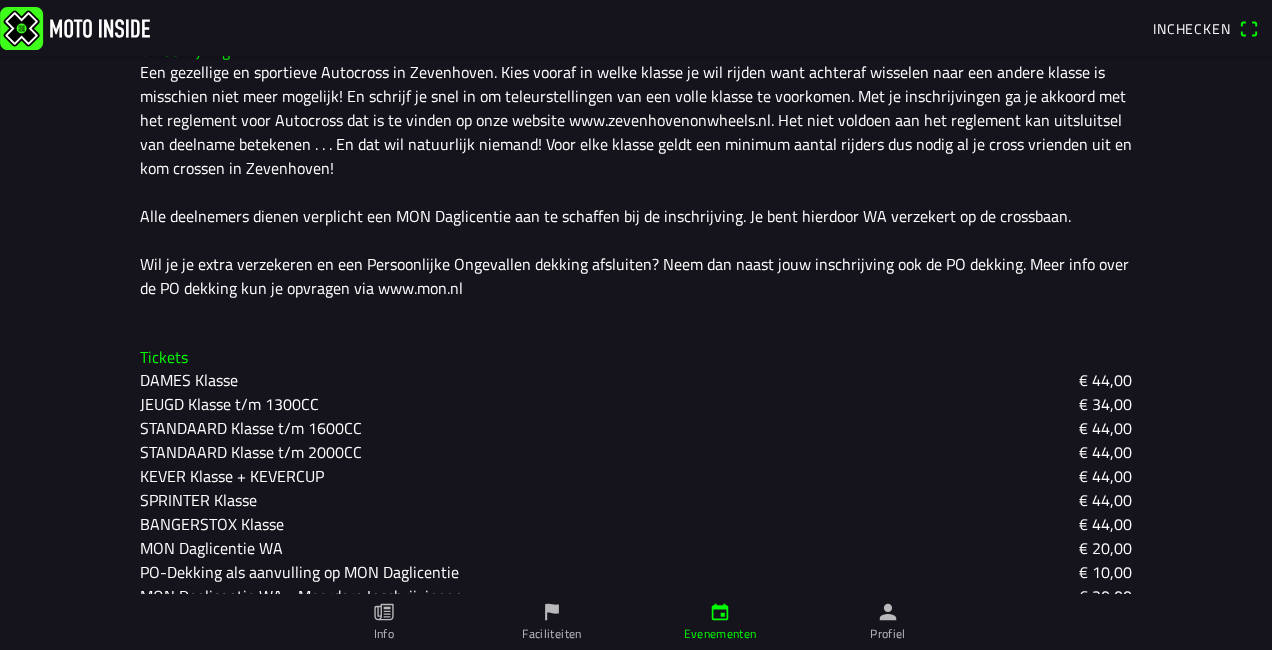 click on "KEVER Klasse + KEVERCUP" at bounding box center [0, 0] 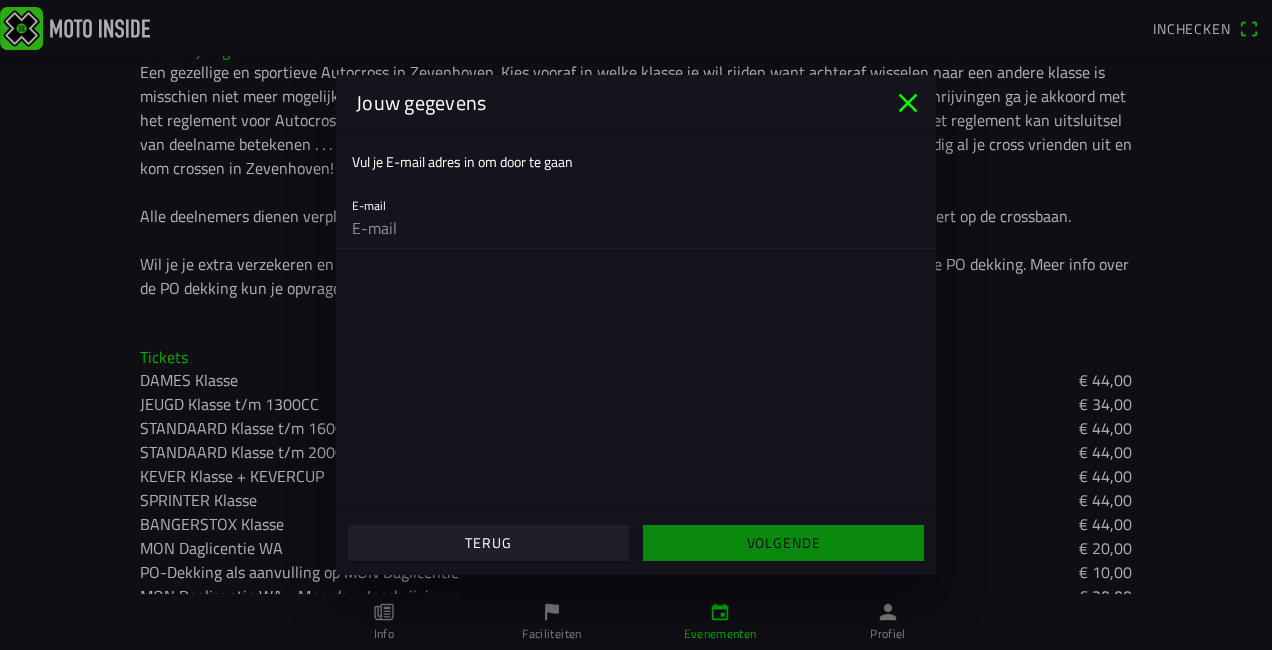 click on "Vul je E-mail adres in om door te gaan" 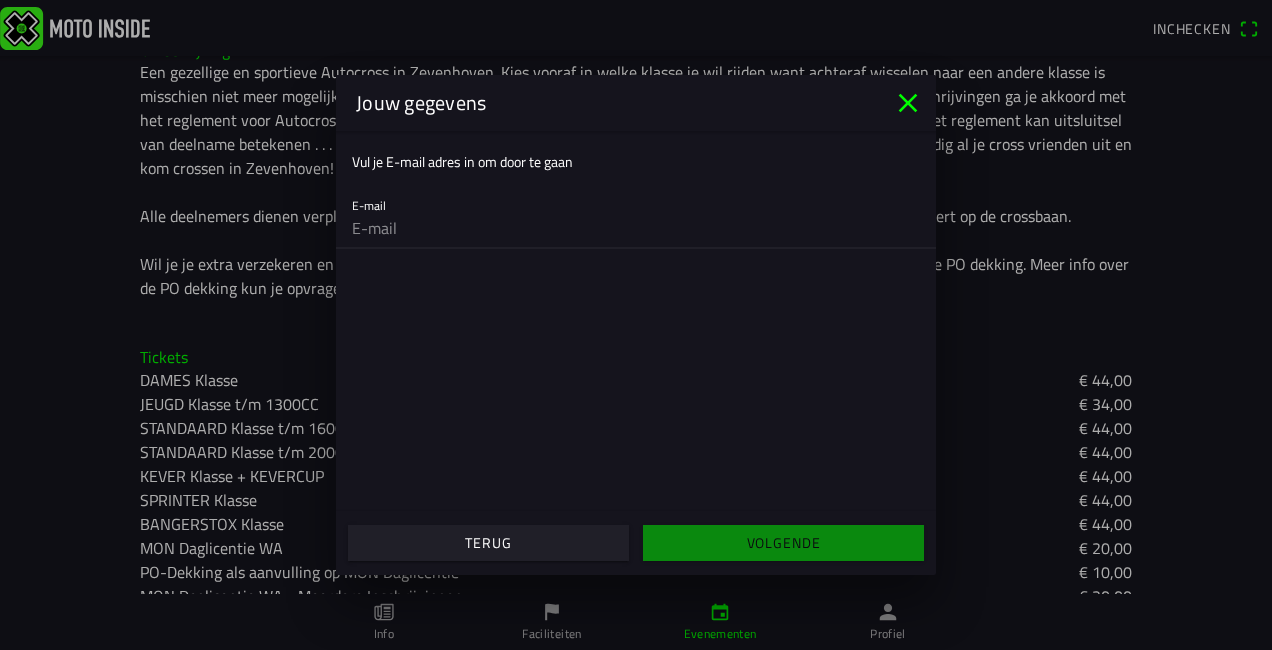 click 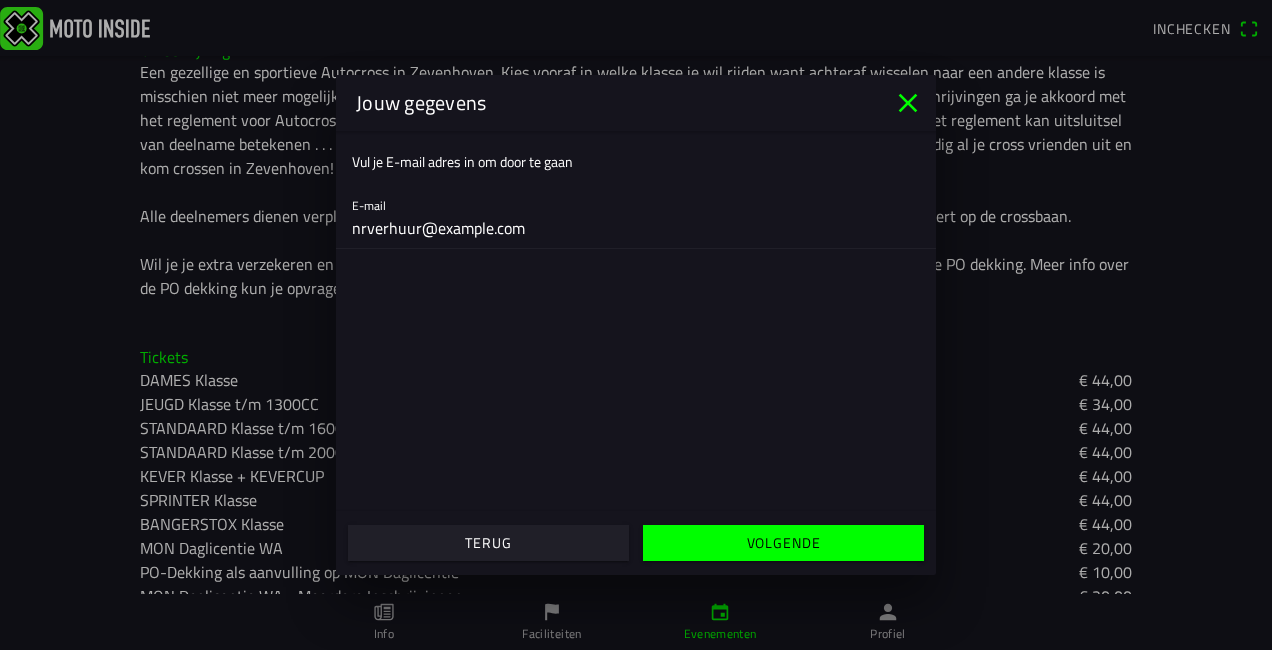 click on "Volgende" 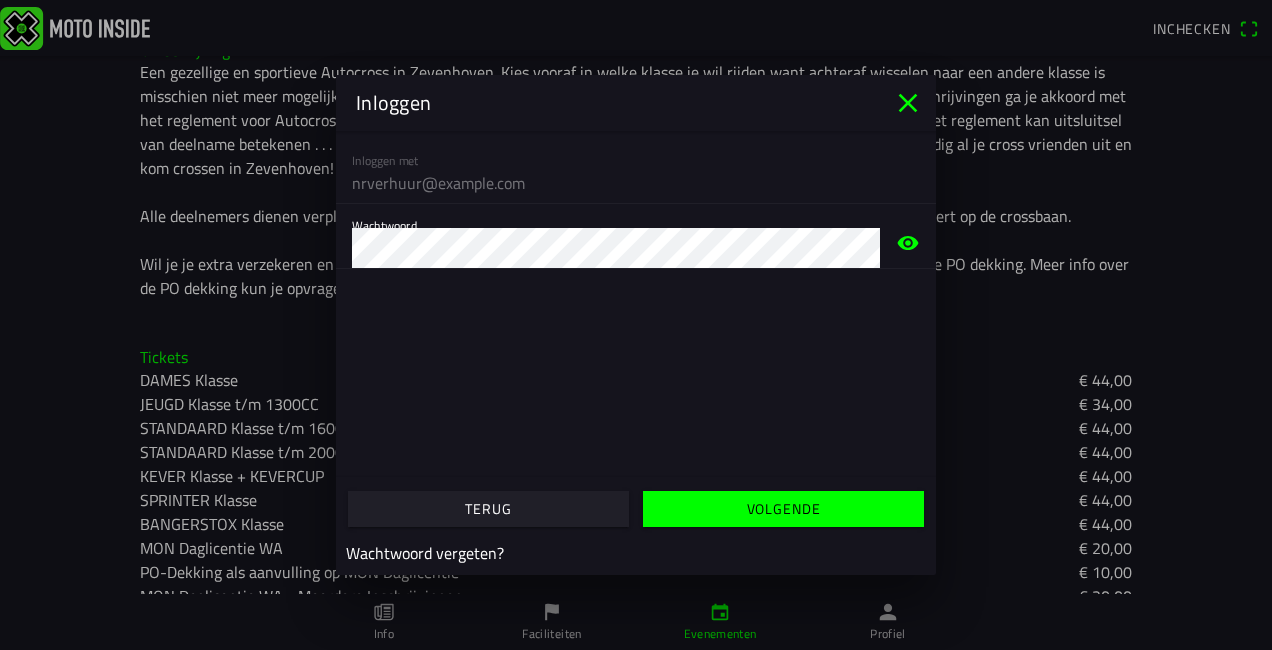 click on "Volgende" 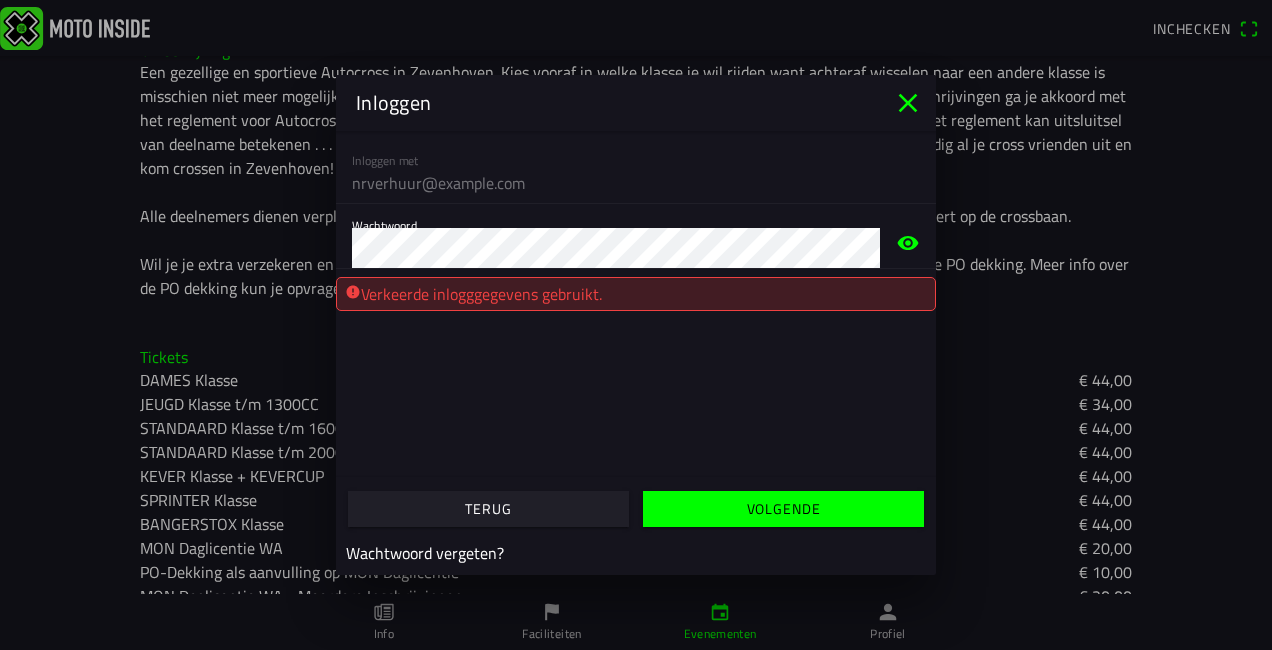 click 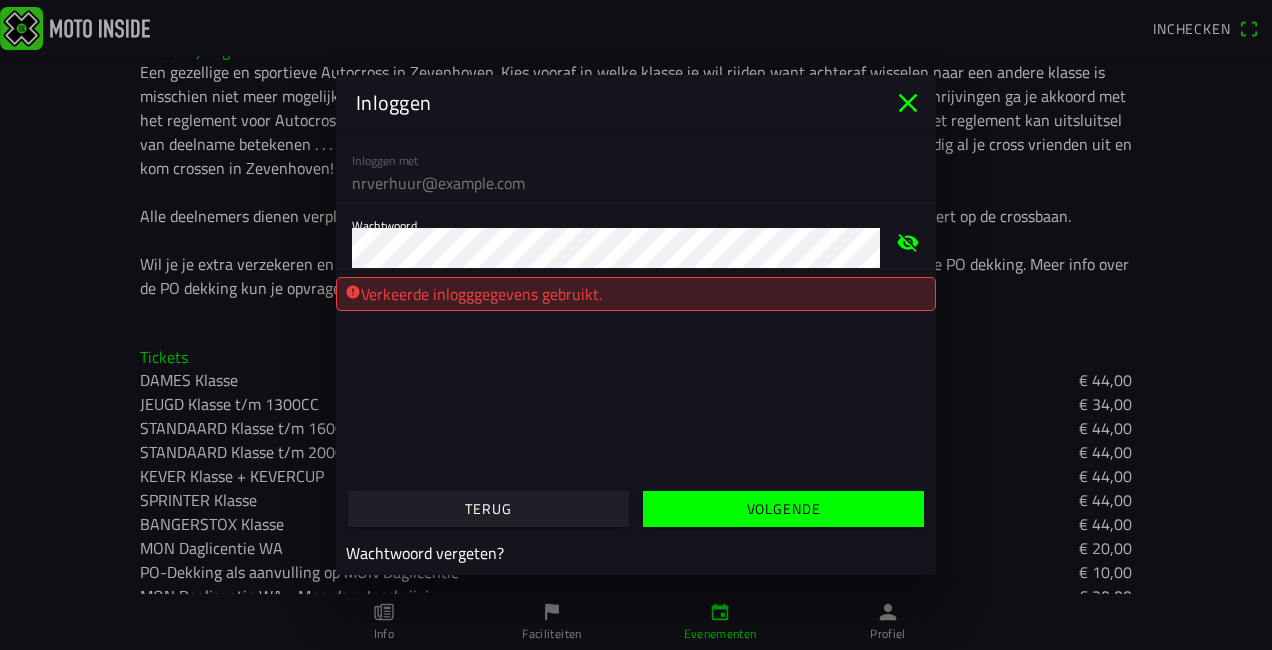 click on "Volgende" 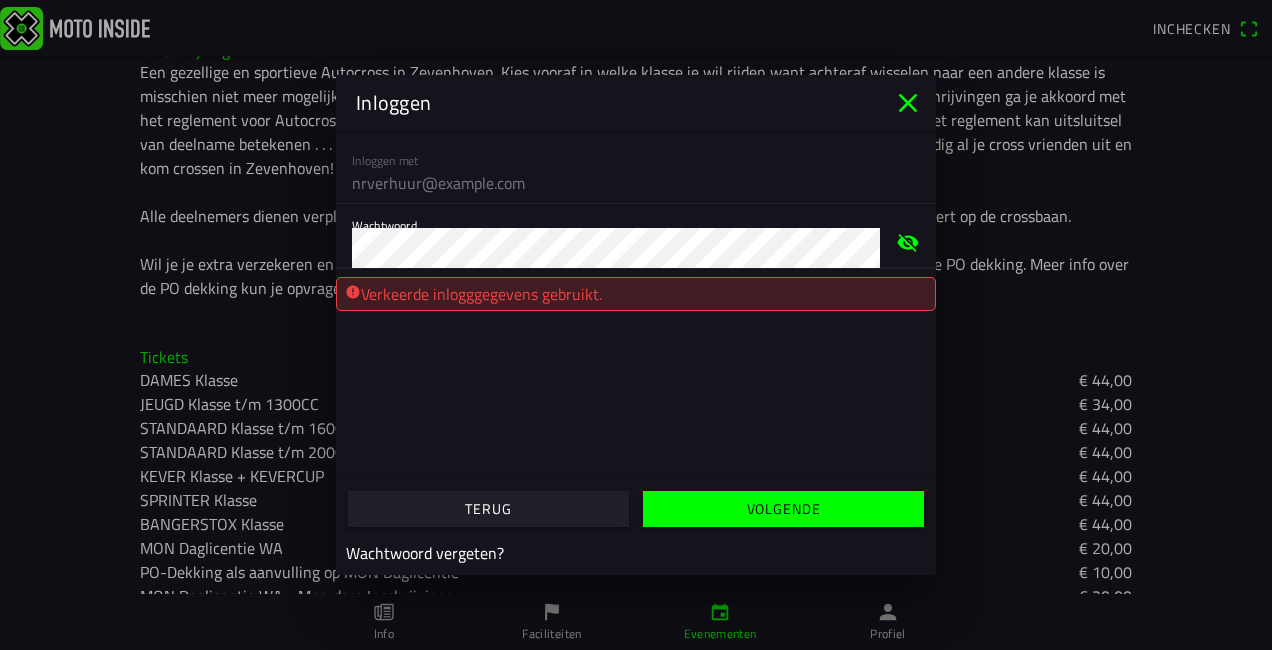 click 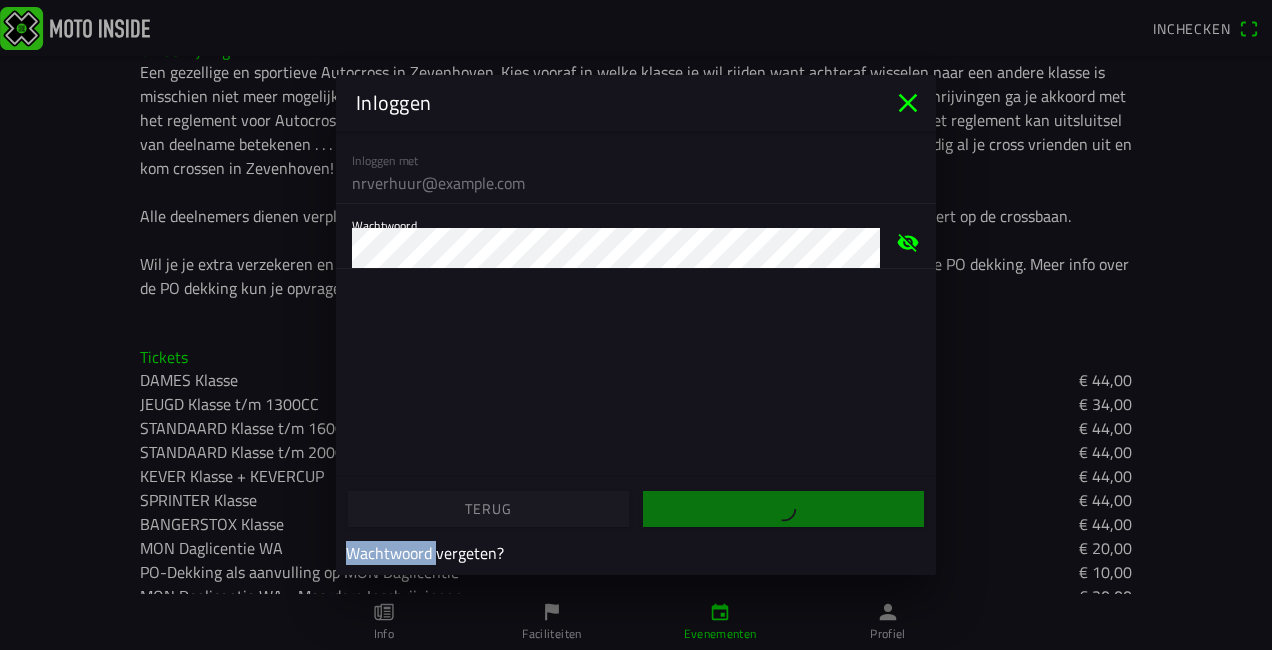 click 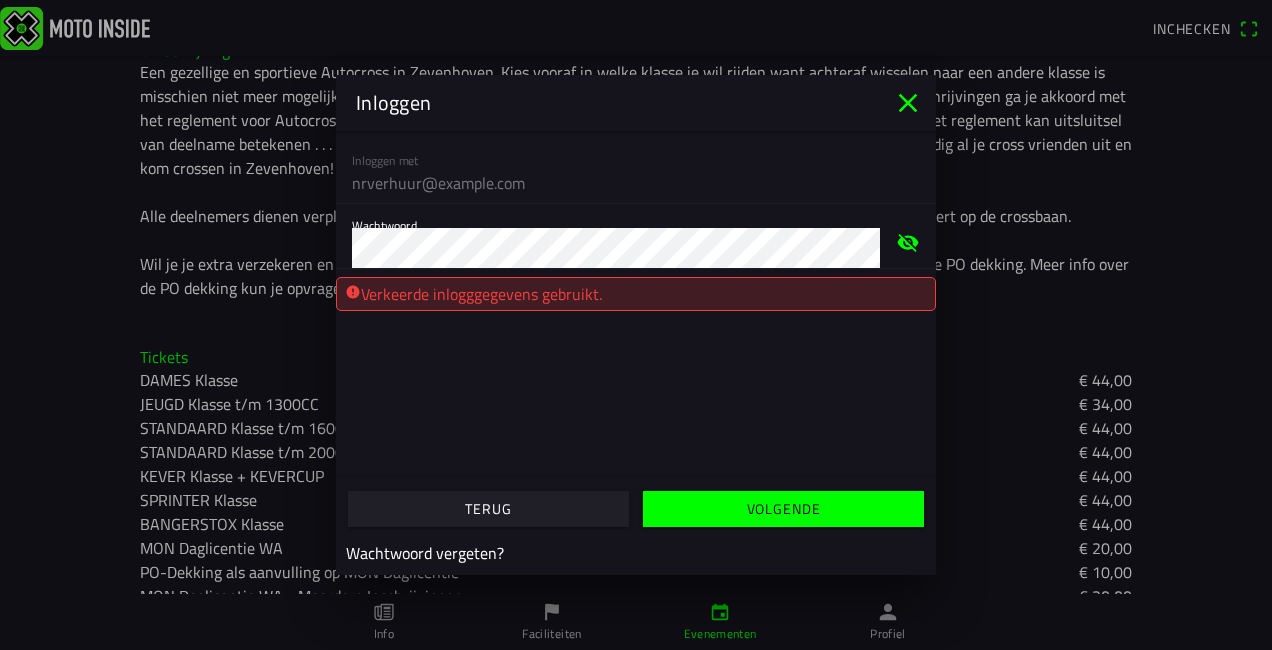 click 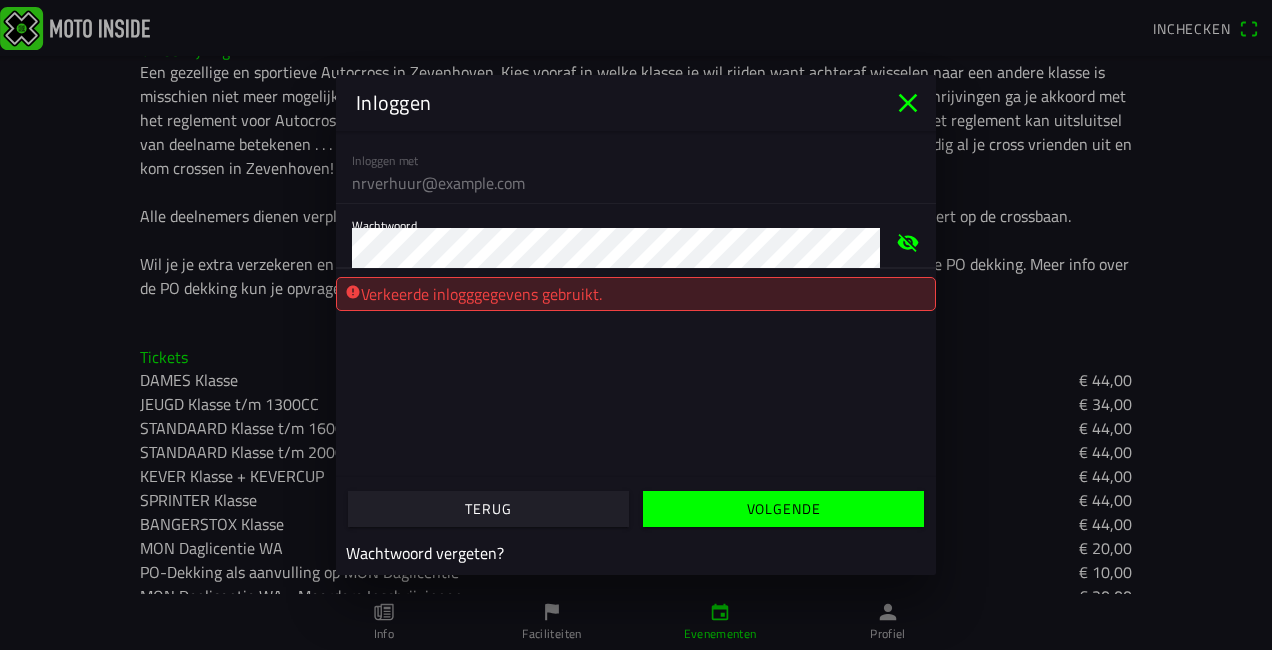 click 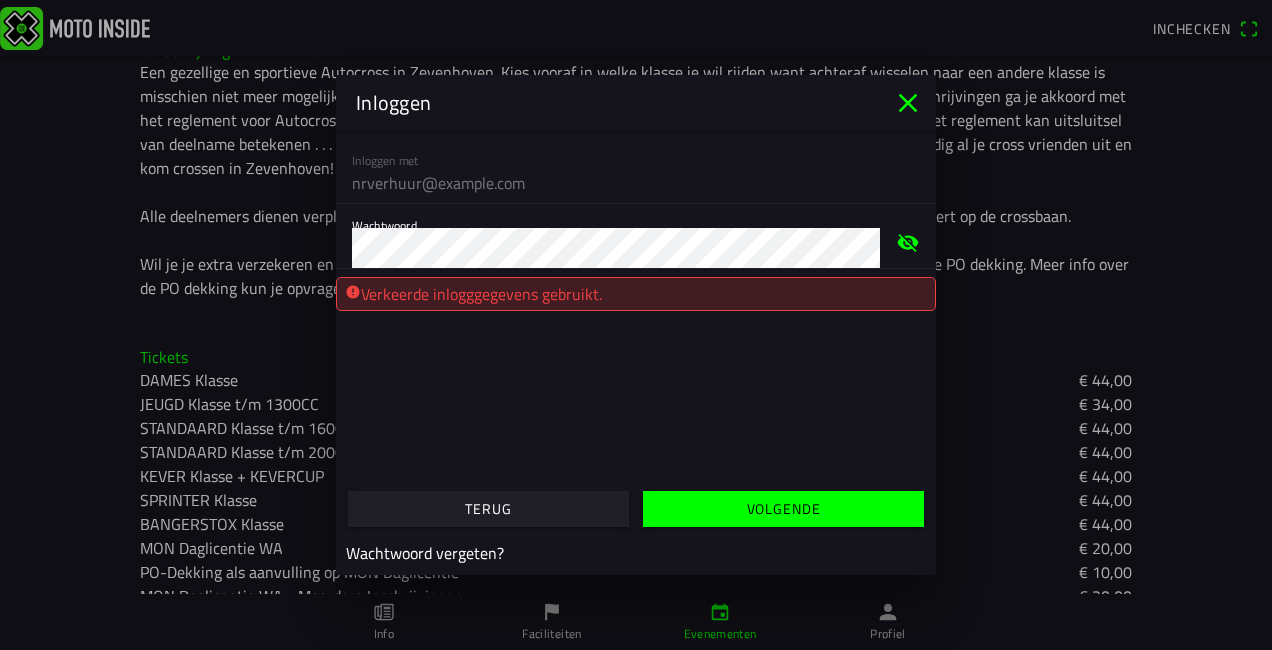 click 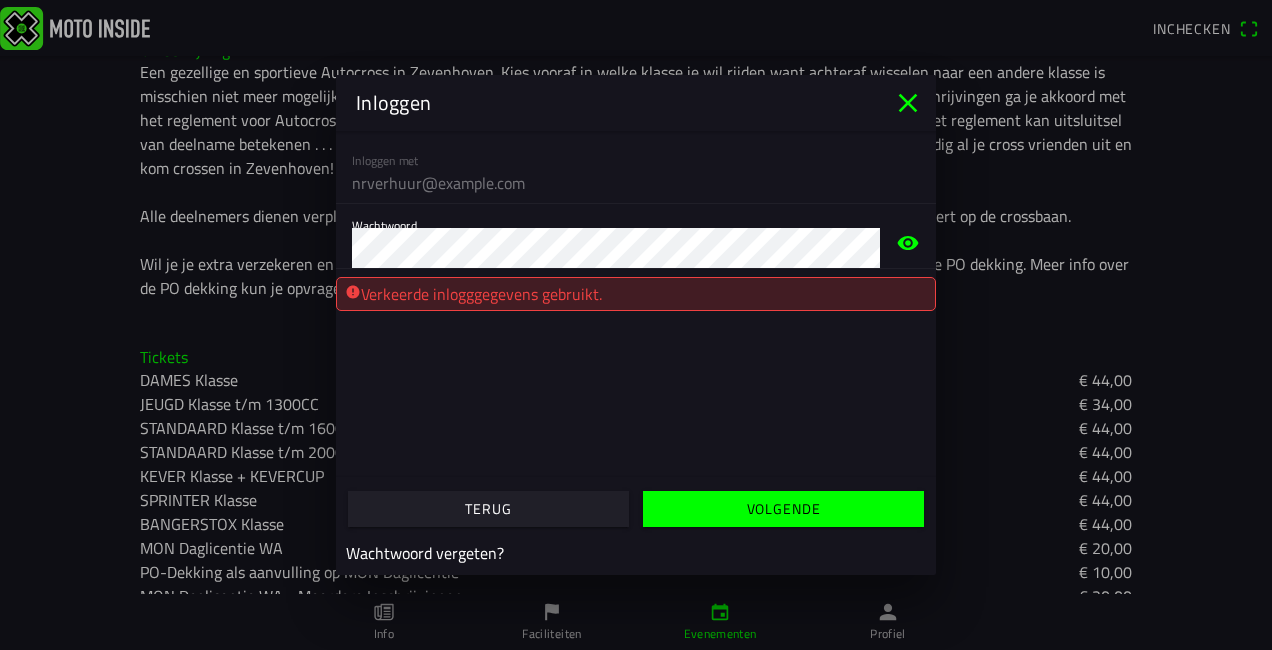click 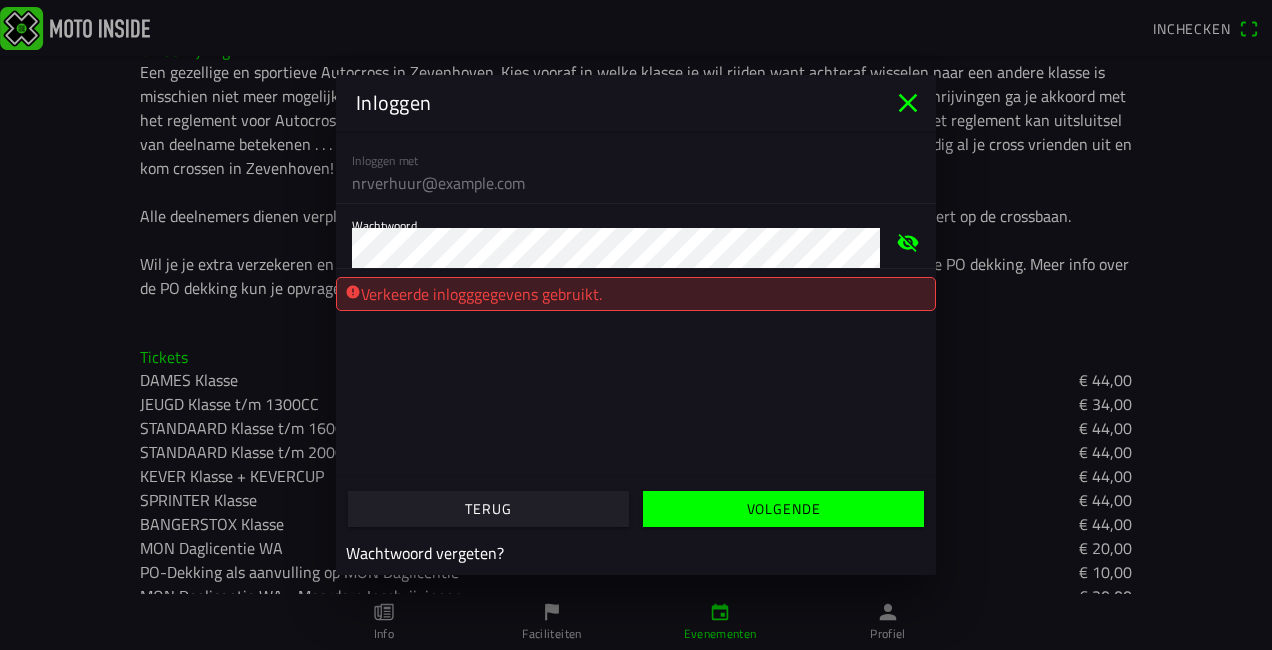 click 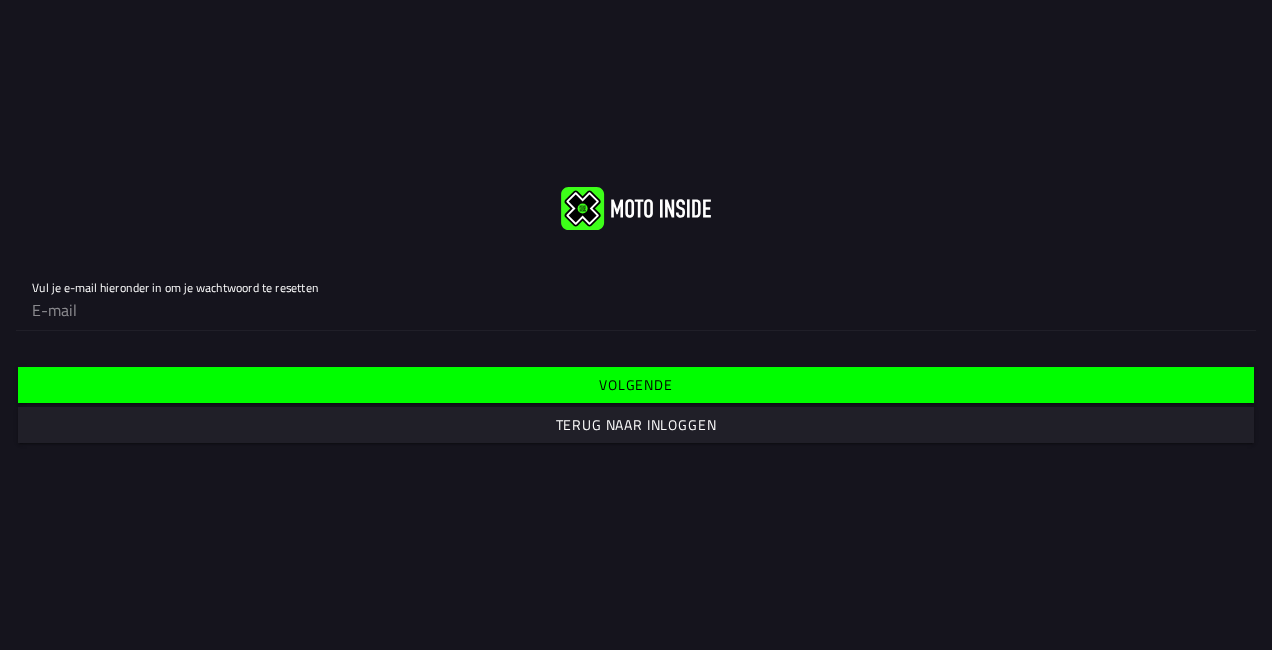 click 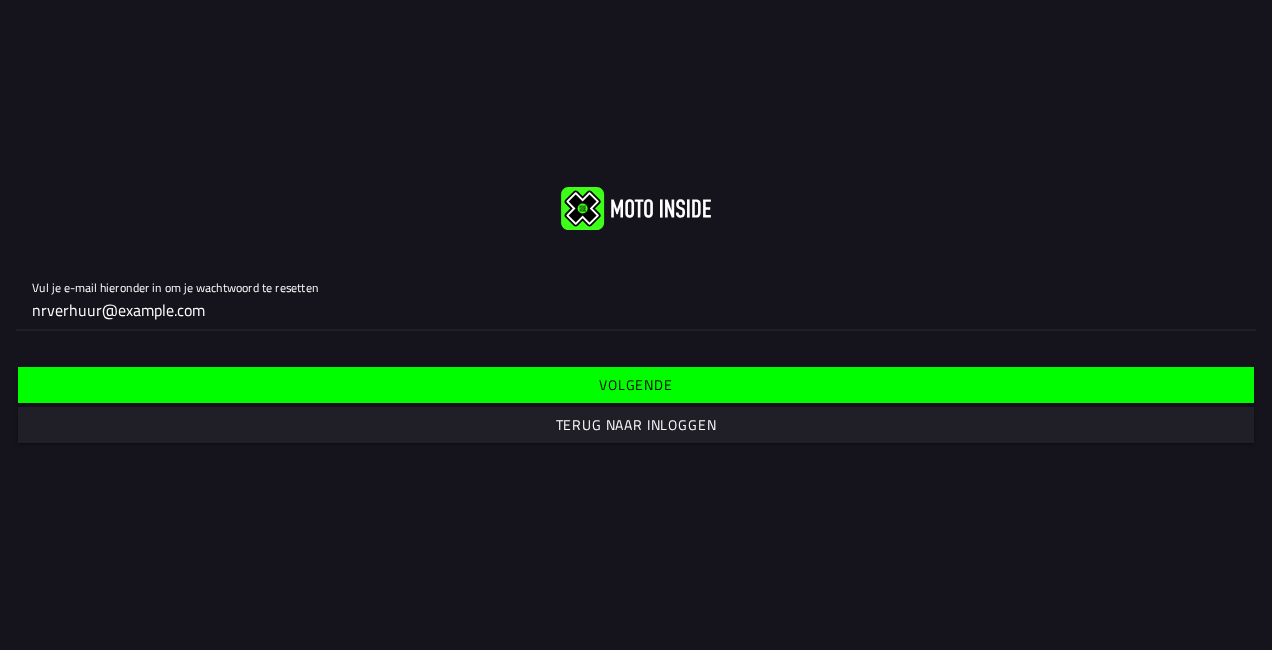 type on "nrverhuur@example.com" 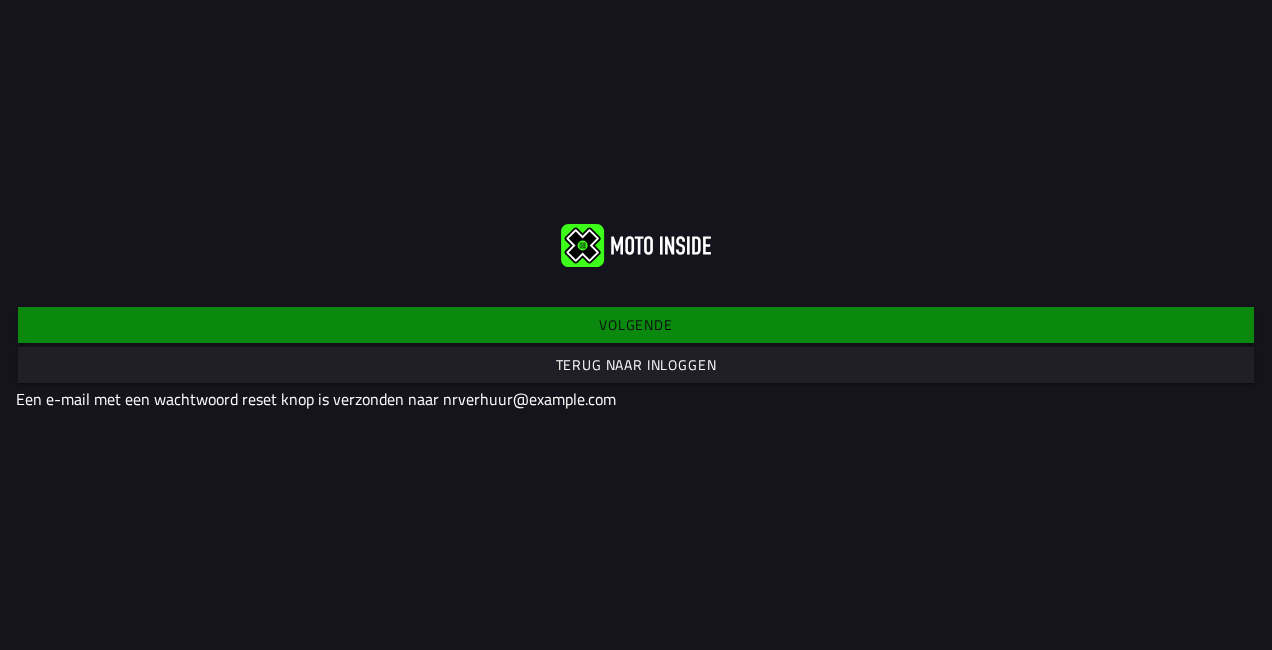 click on "Terug naar inloggen" at bounding box center [0, 0] 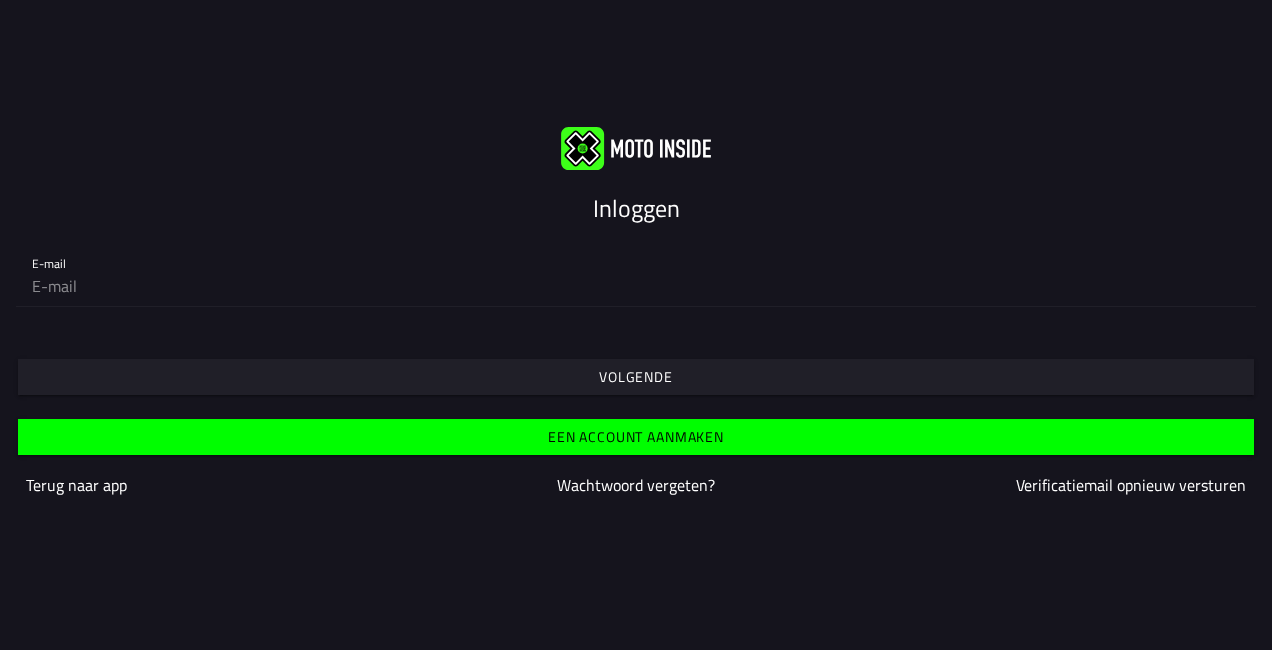 click 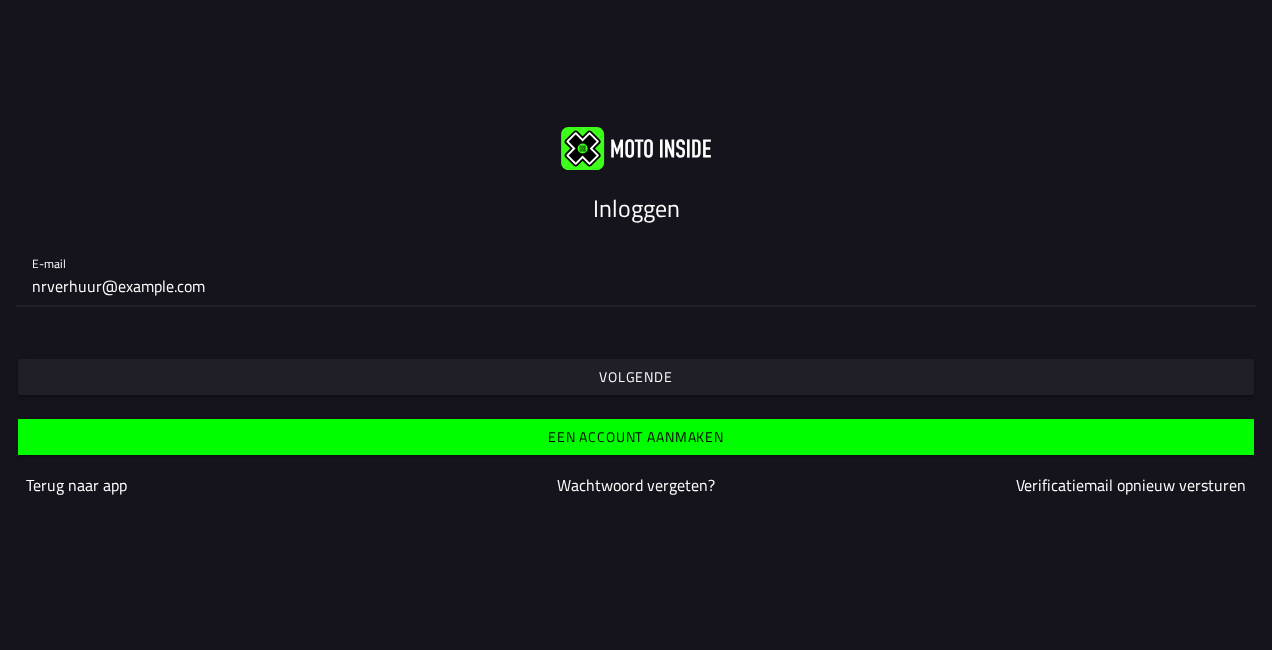 type on "nrverhuur@example.com" 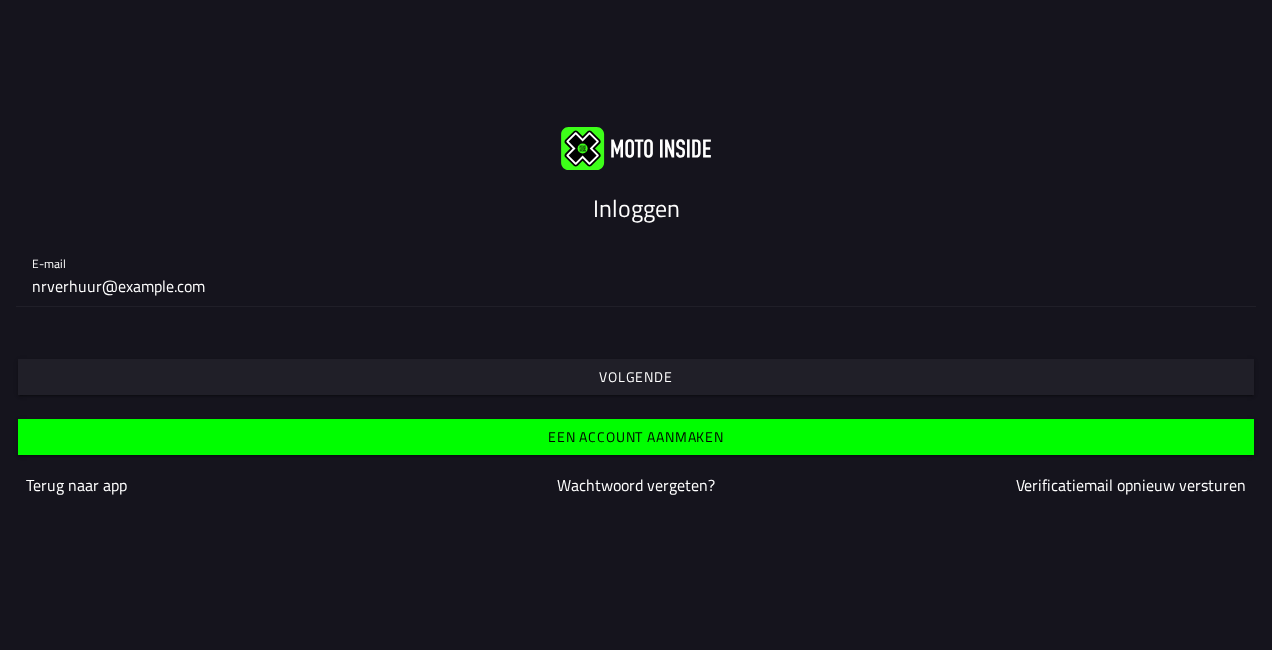 click on "Volgende" at bounding box center (0, 0) 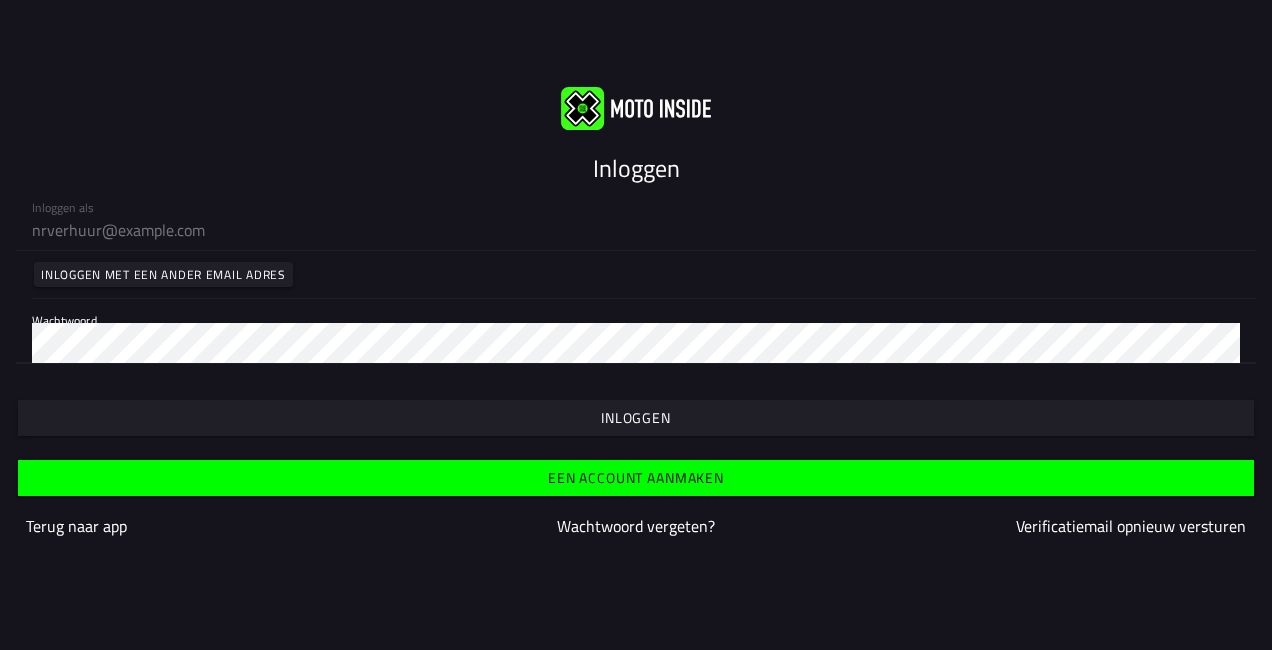 click on "Inloggen" at bounding box center [0, 0] 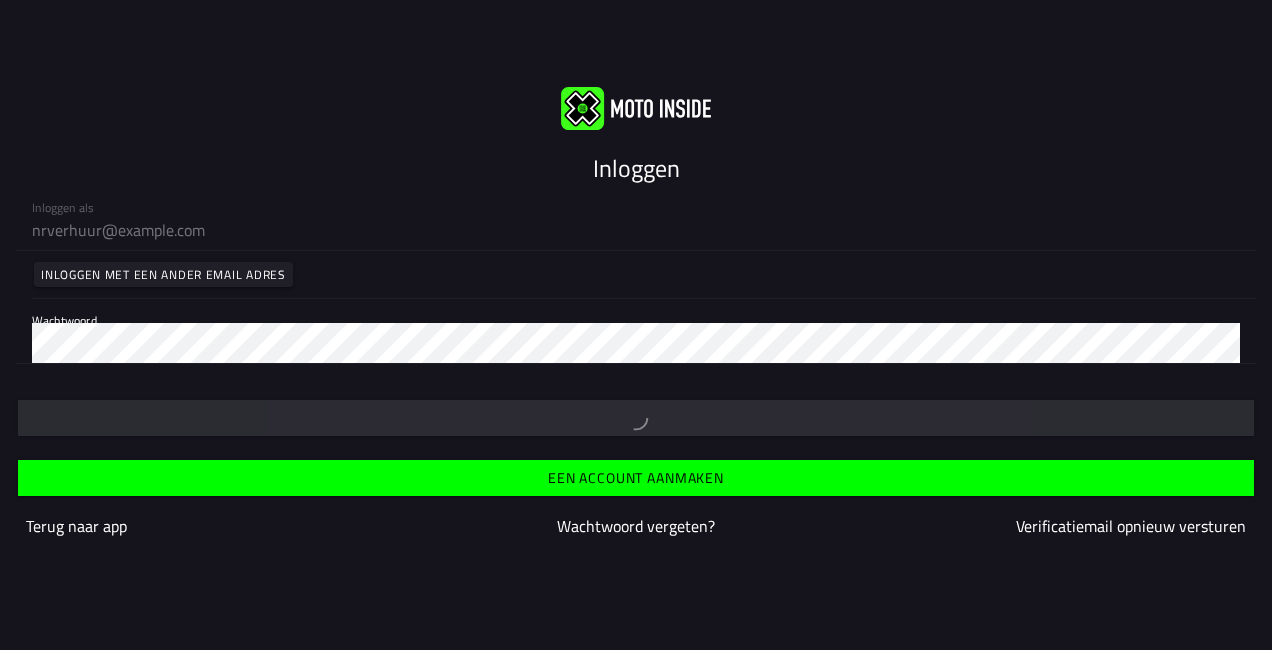 type 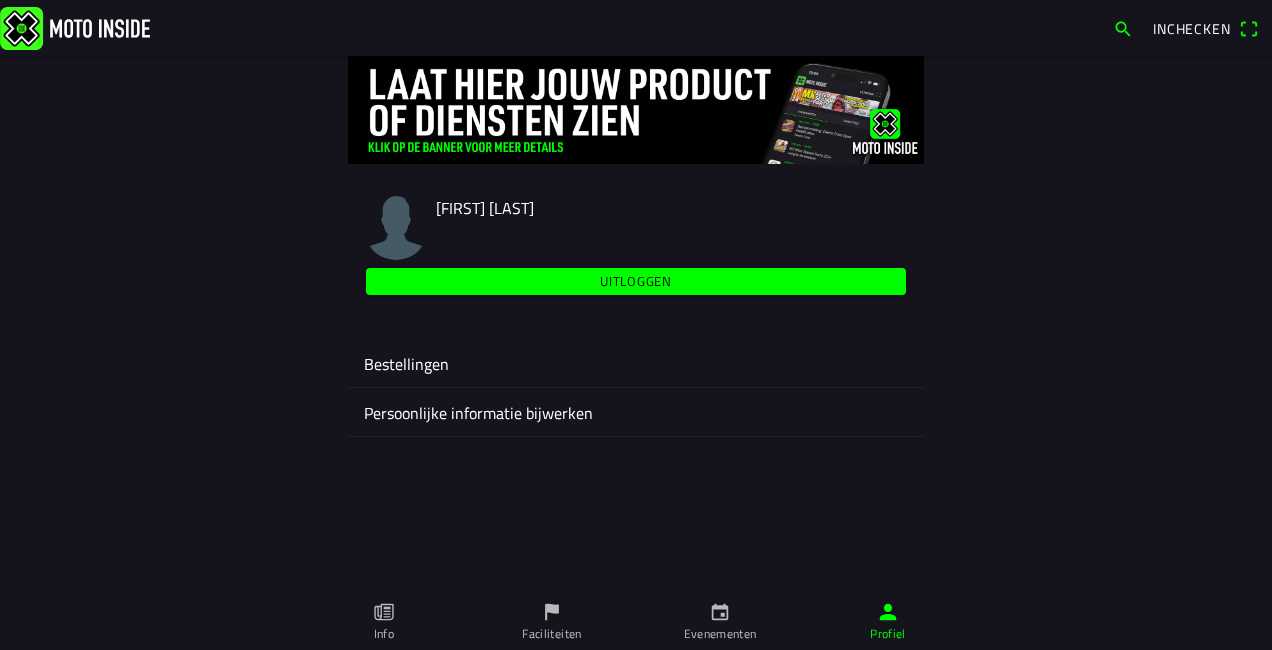click on "Persoonlijke informatie bijwerken" 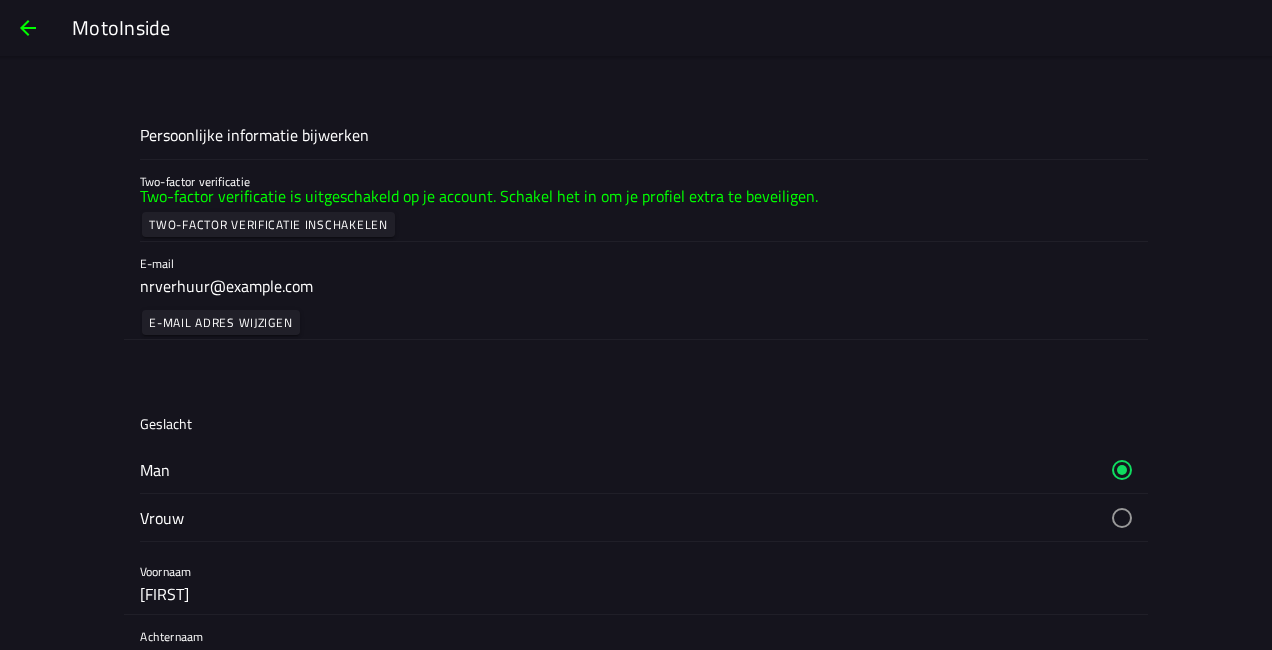 scroll, scrollTop: 519, scrollLeft: 0, axis: vertical 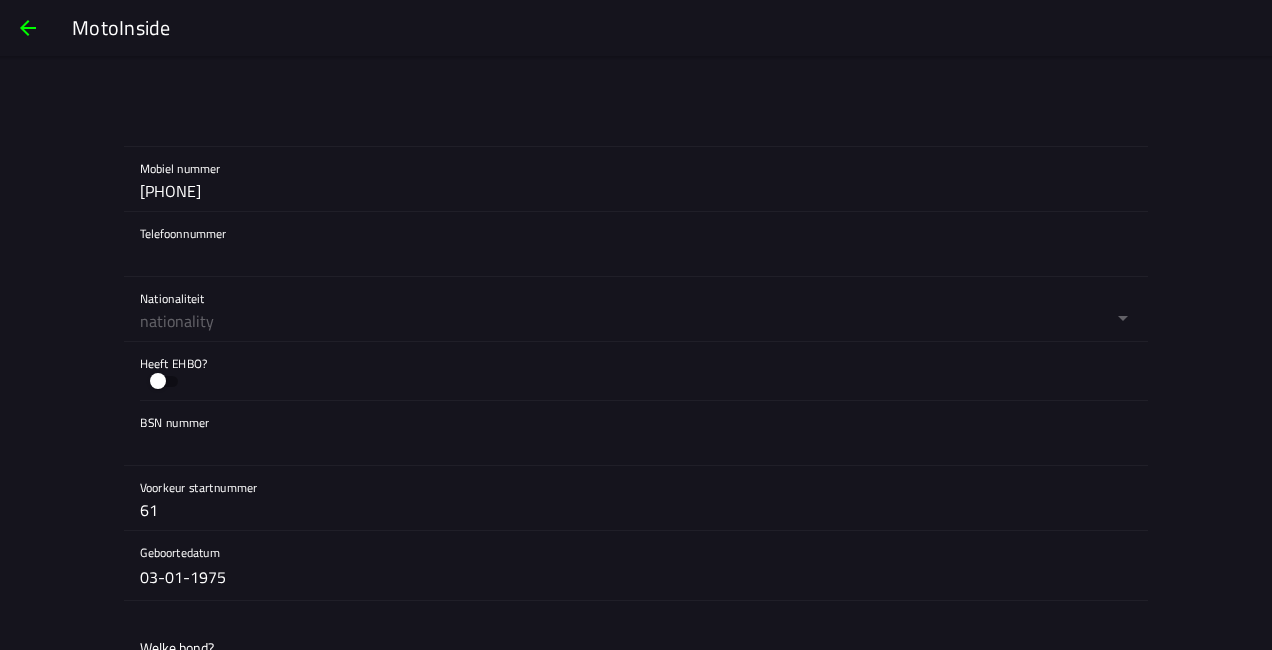 click 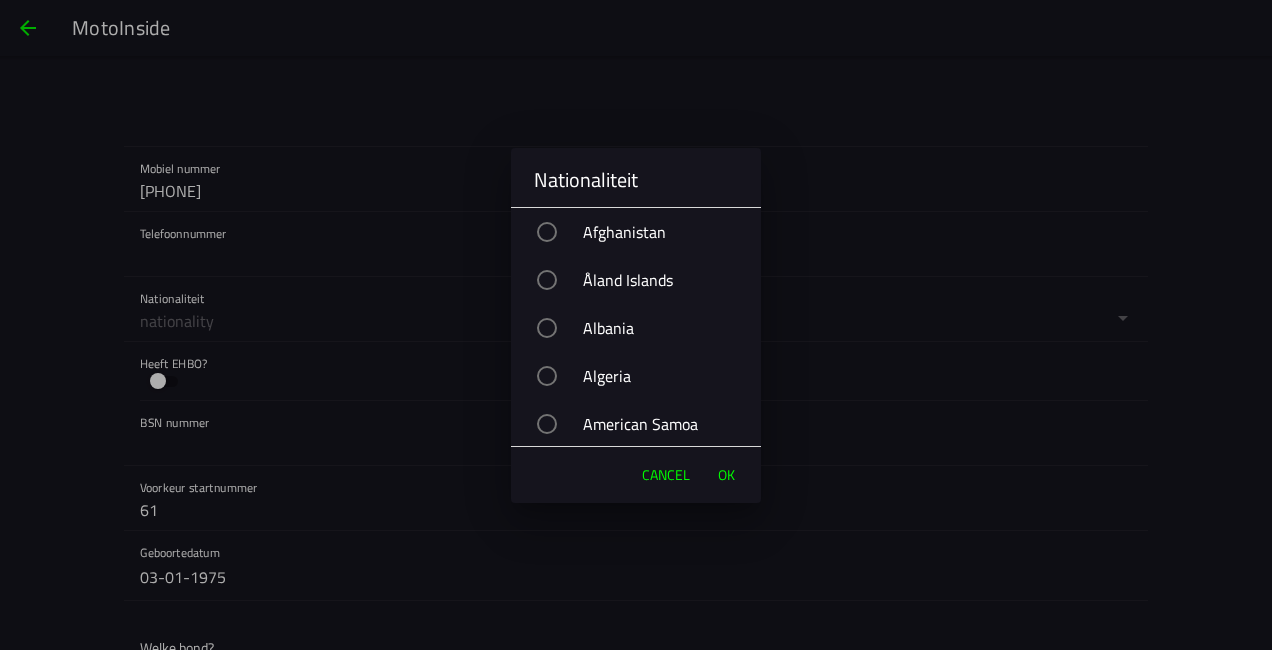 drag, startPoint x: 741, startPoint y: 356, endPoint x: 725, endPoint y: 292, distance: 65.96969 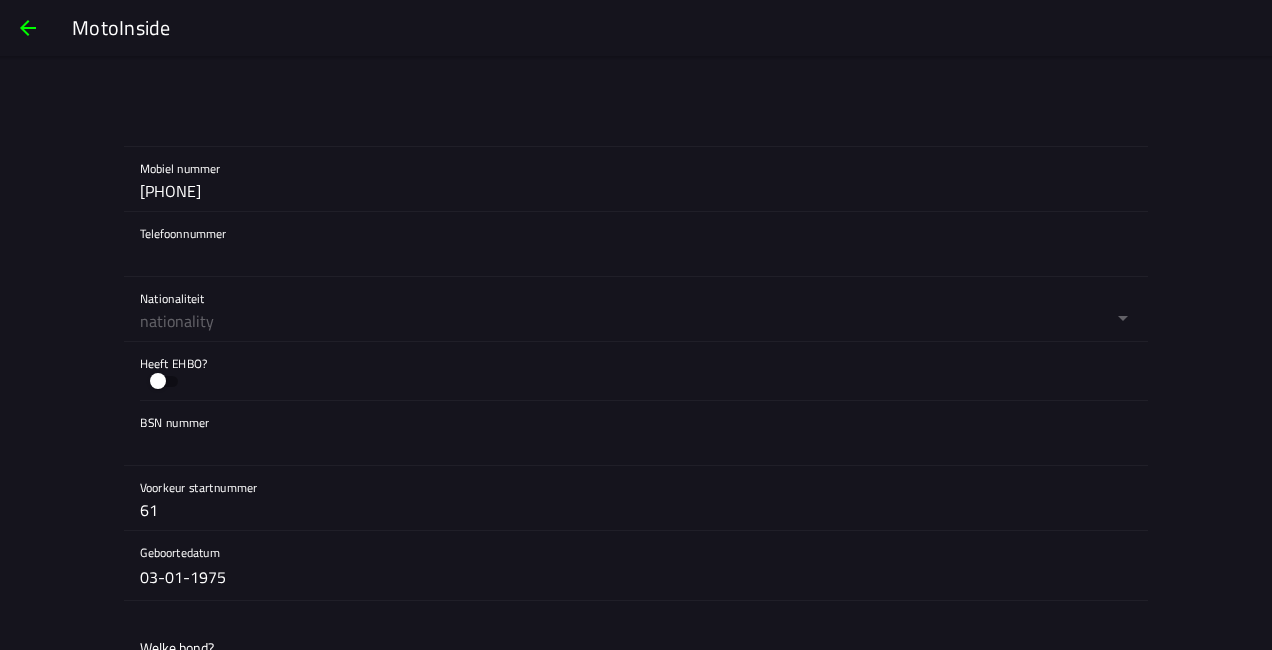 click at bounding box center (636, 325) 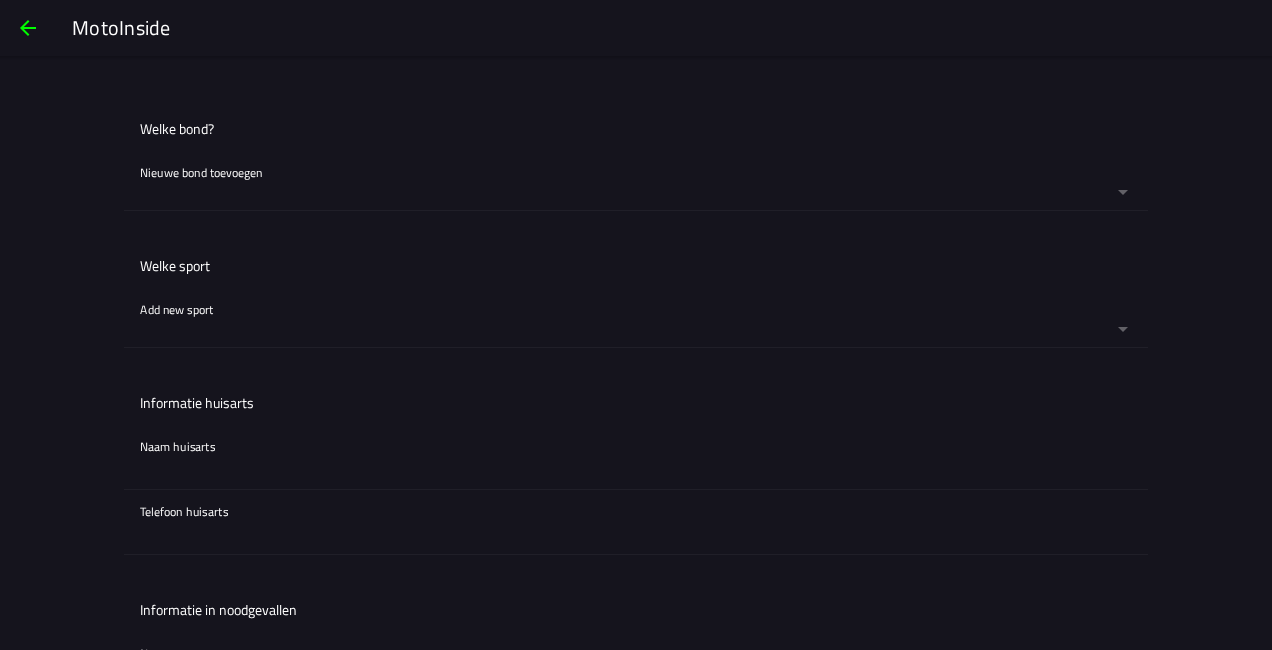 scroll, scrollTop: 1636, scrollLeft: 0, axis: vertical 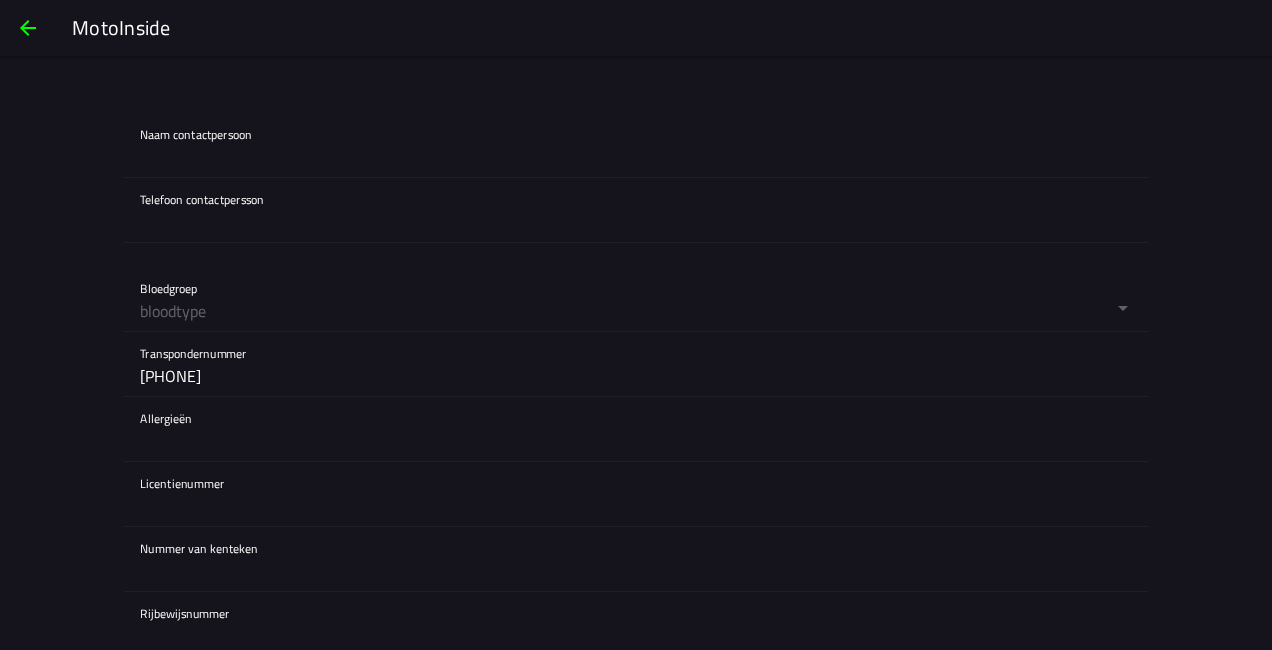 click 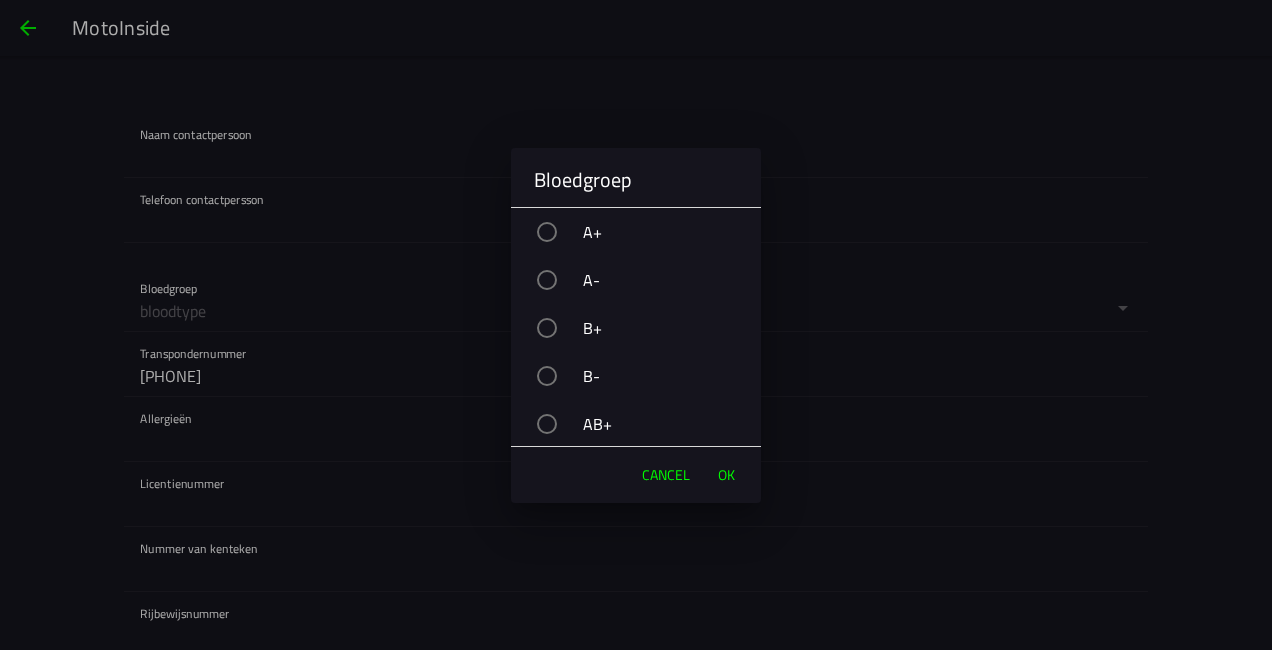 drag, startPoint x: 682, startPoint y: 382, endPoint x: 676, endPoint y: 297, distance: 85.2115 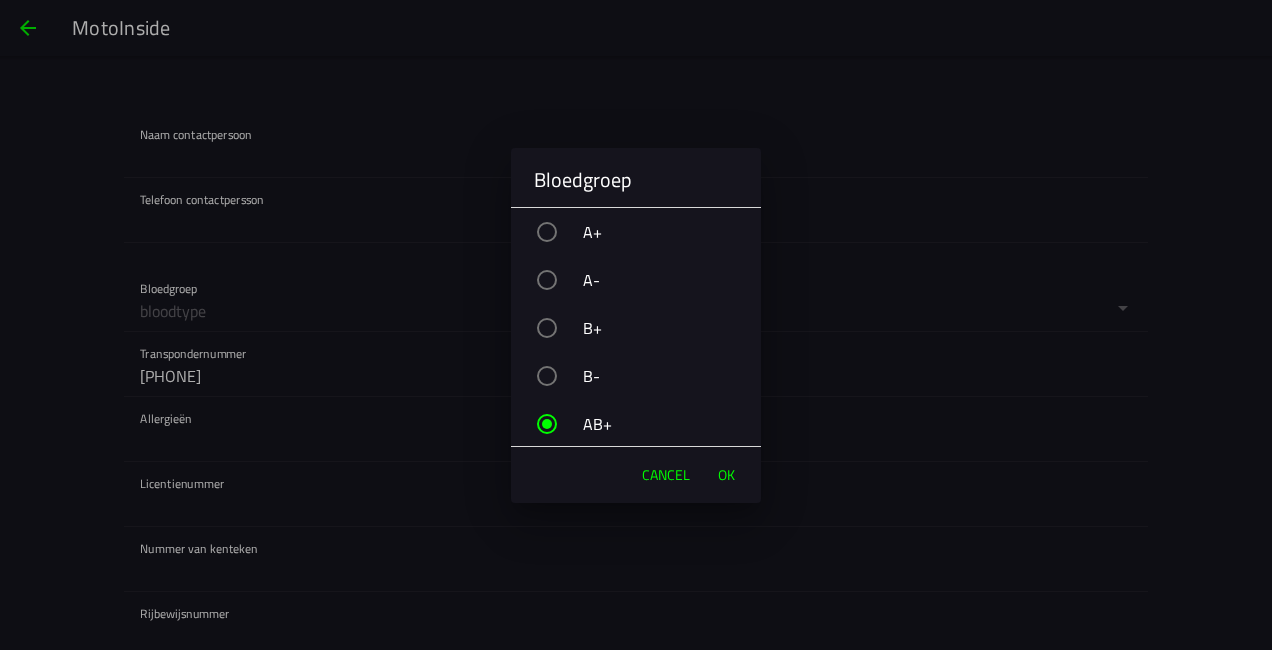 click on "Cancel" at bounding box center [666, 475] 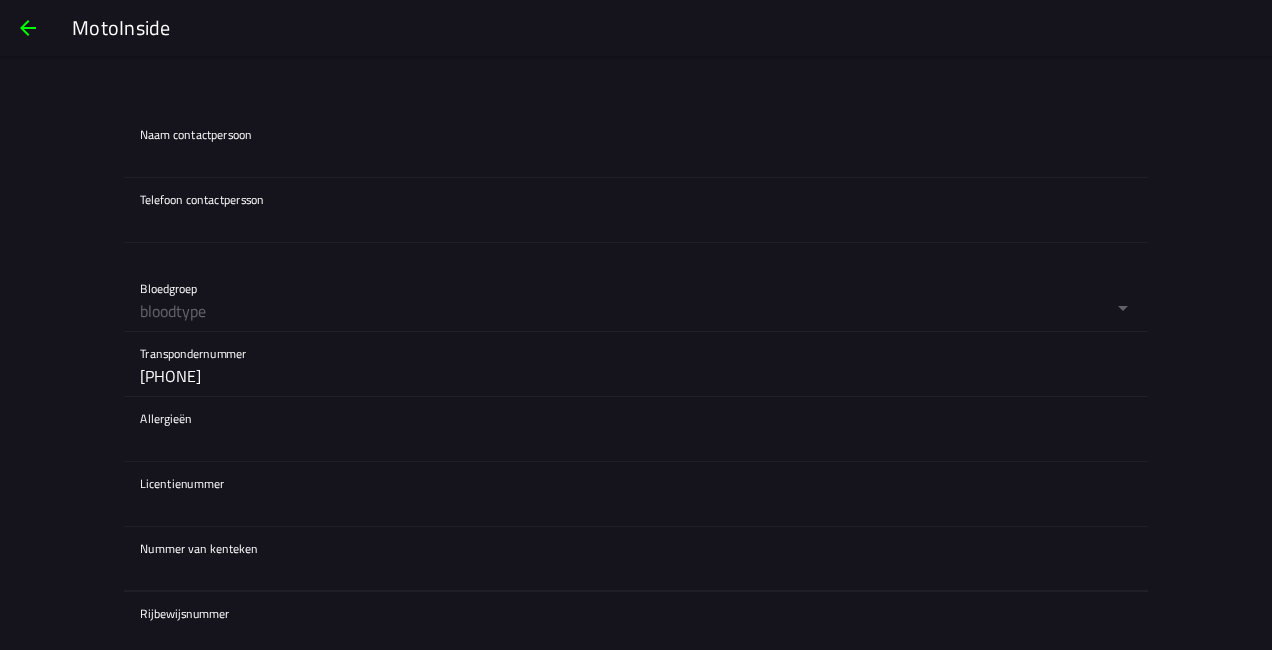 drag, startPoint x: 1112, startPoint y: 557, endPoint x: 1079, endPoint y: 330, distance: 229.38614 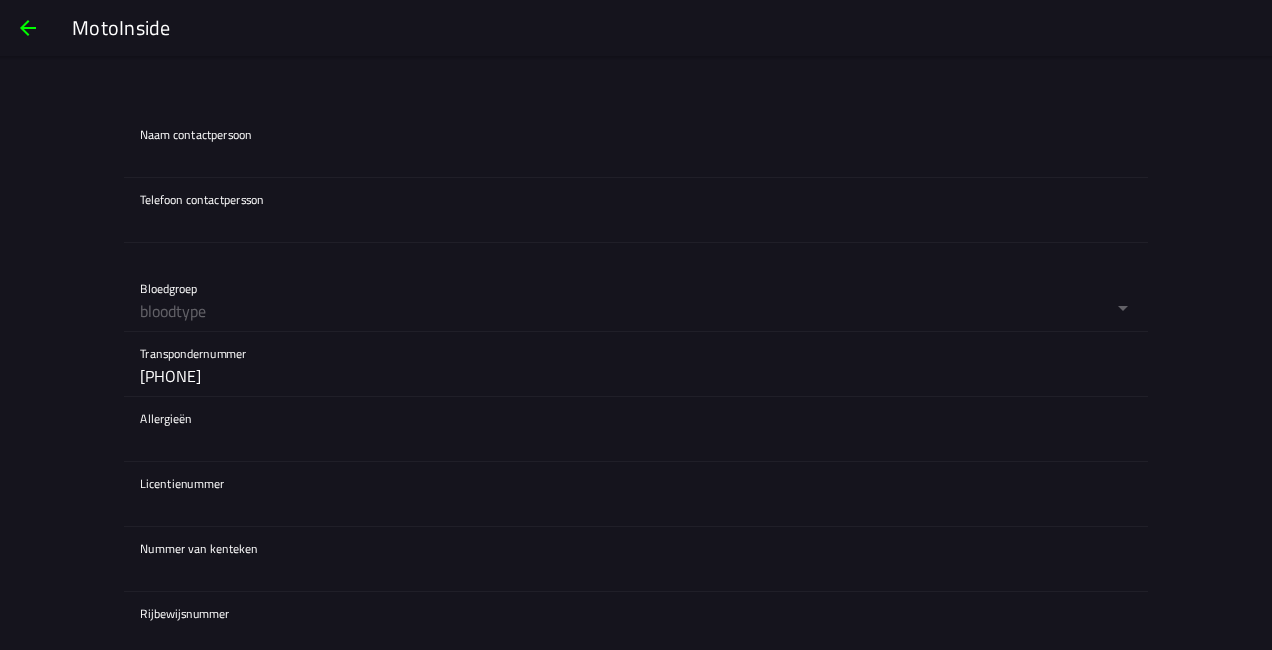click at bounding box center (28, 28) 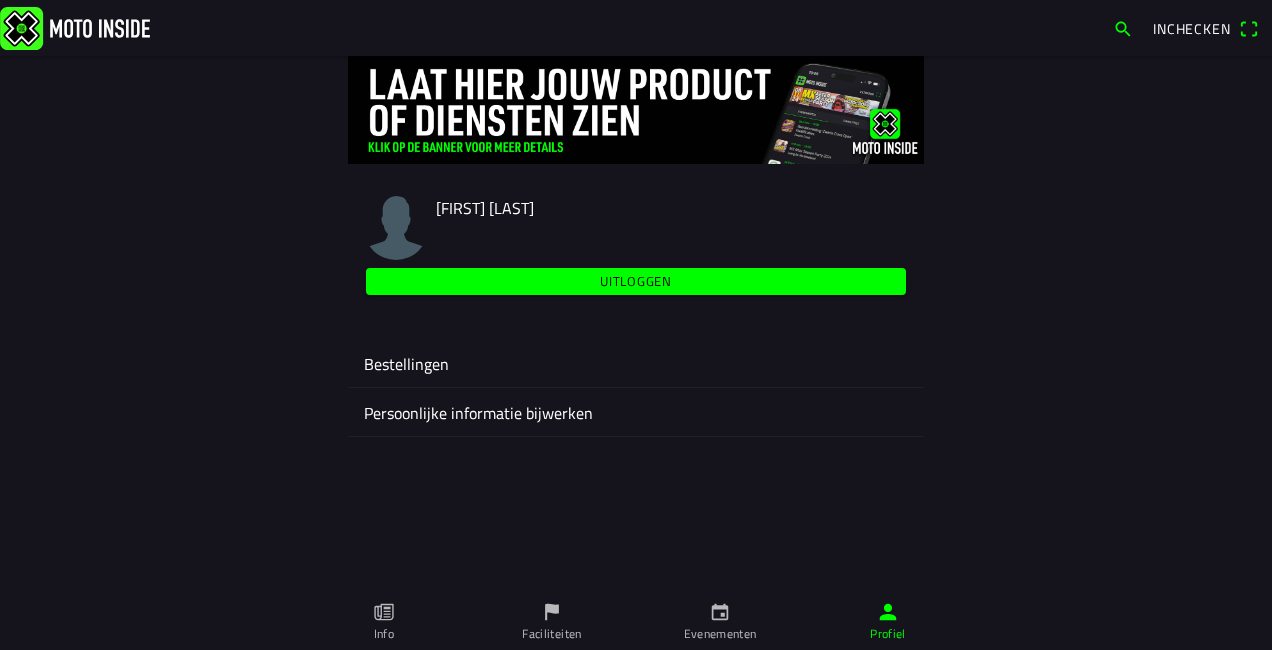 click on "Bestellingen" 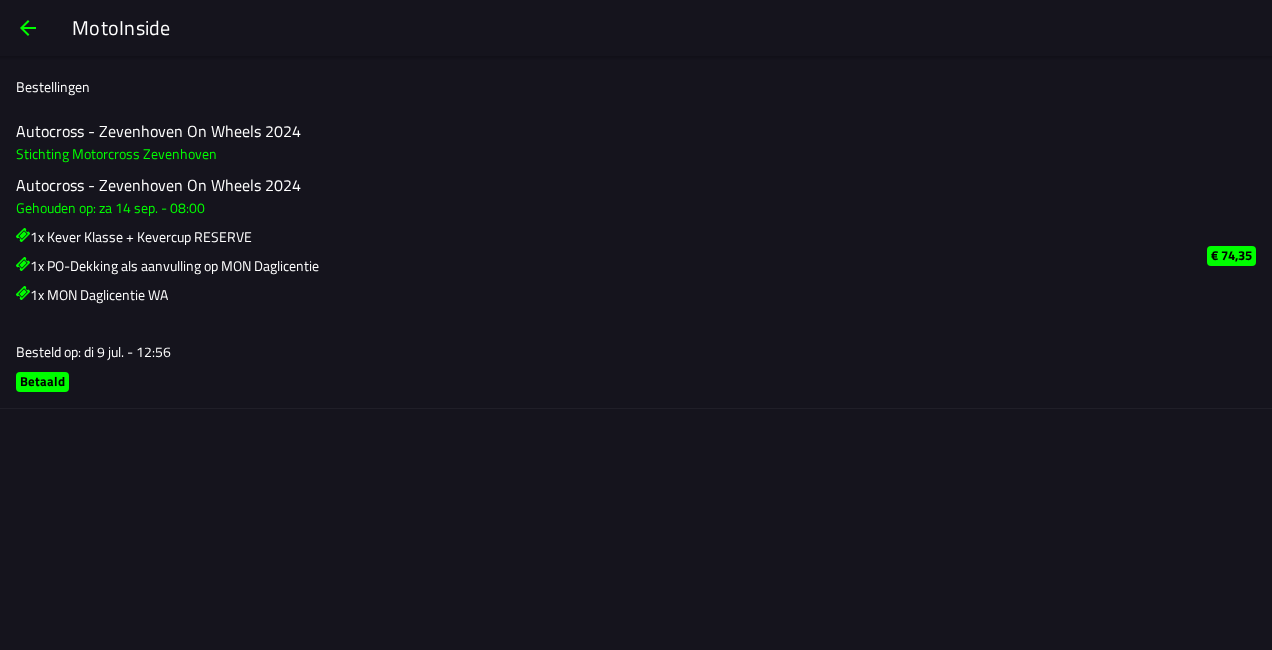 click at bounding box center [28, 28] 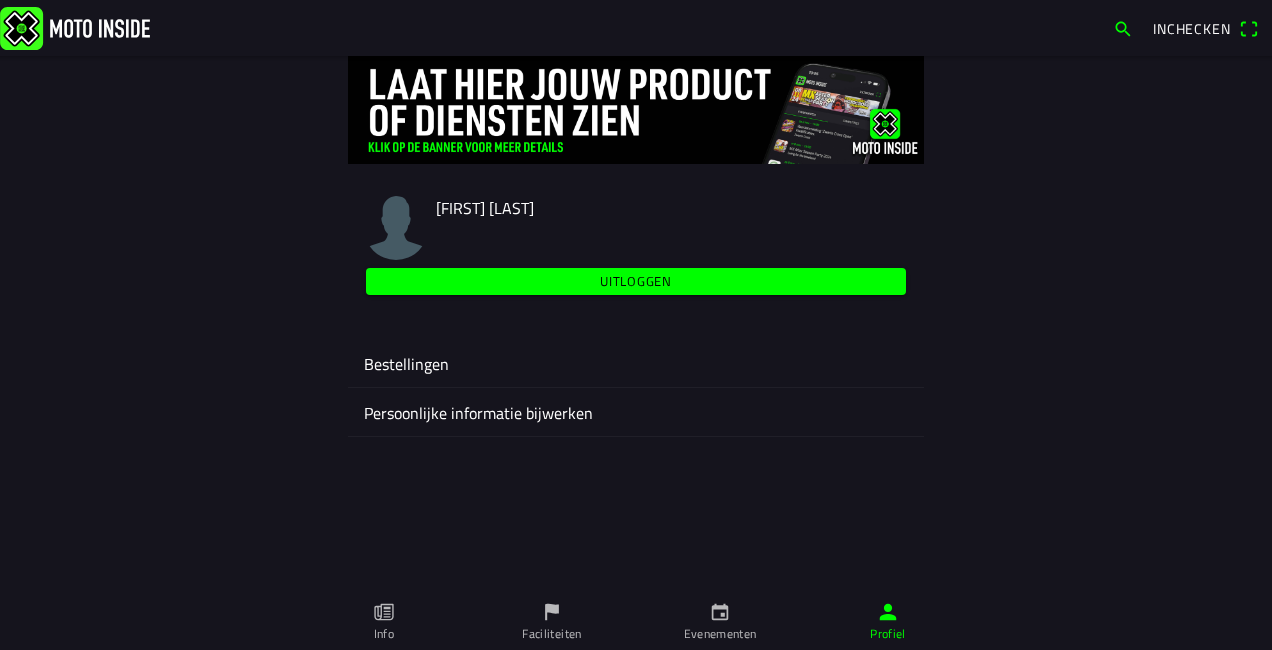 click on "Evenementen" at bounding box center (720, 622) 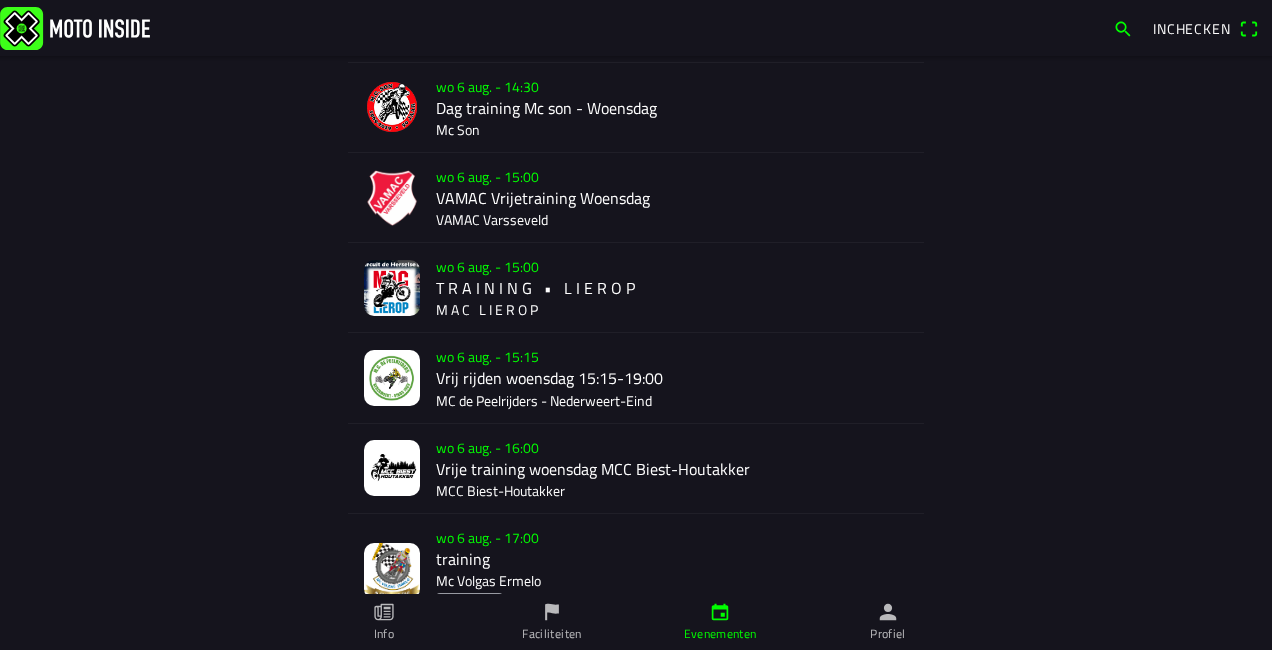 scroll, scrollTop: 519, scrollLeft: 0, axis: vertical 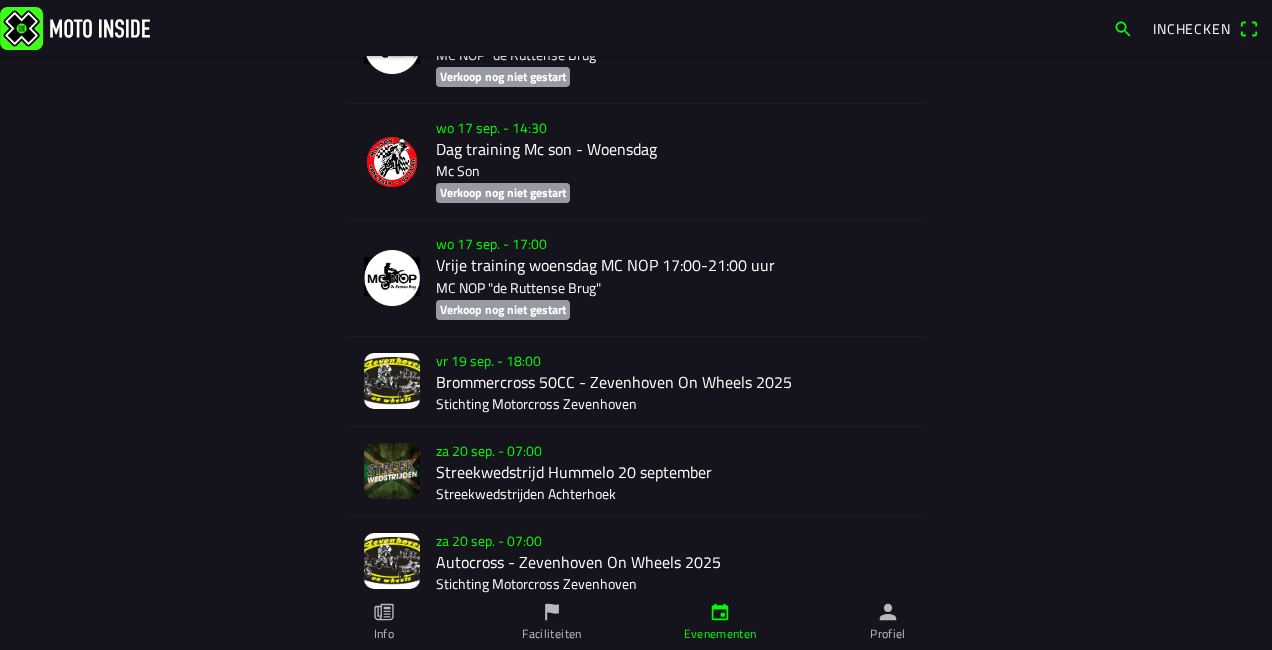 click on "Info Faciliteiten Evenementen Profiel" at bounding box center [636, 622] 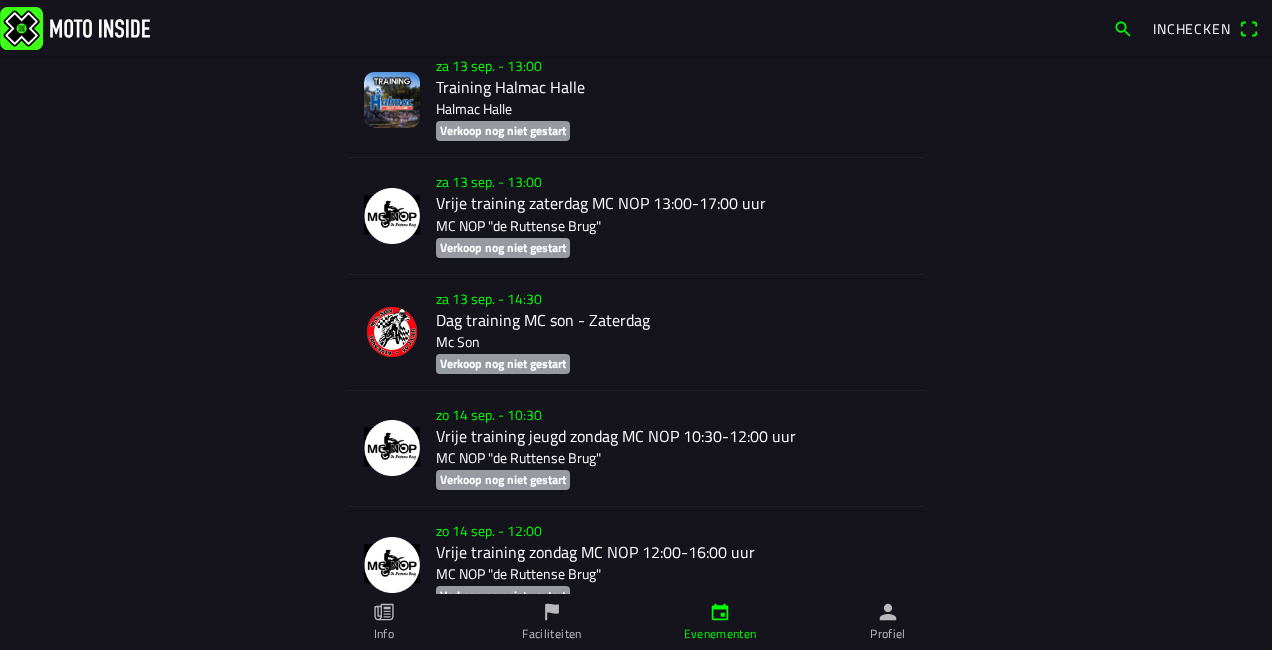scroll, scrollTop: 8820, scrollLeft: 0, axis: vertical 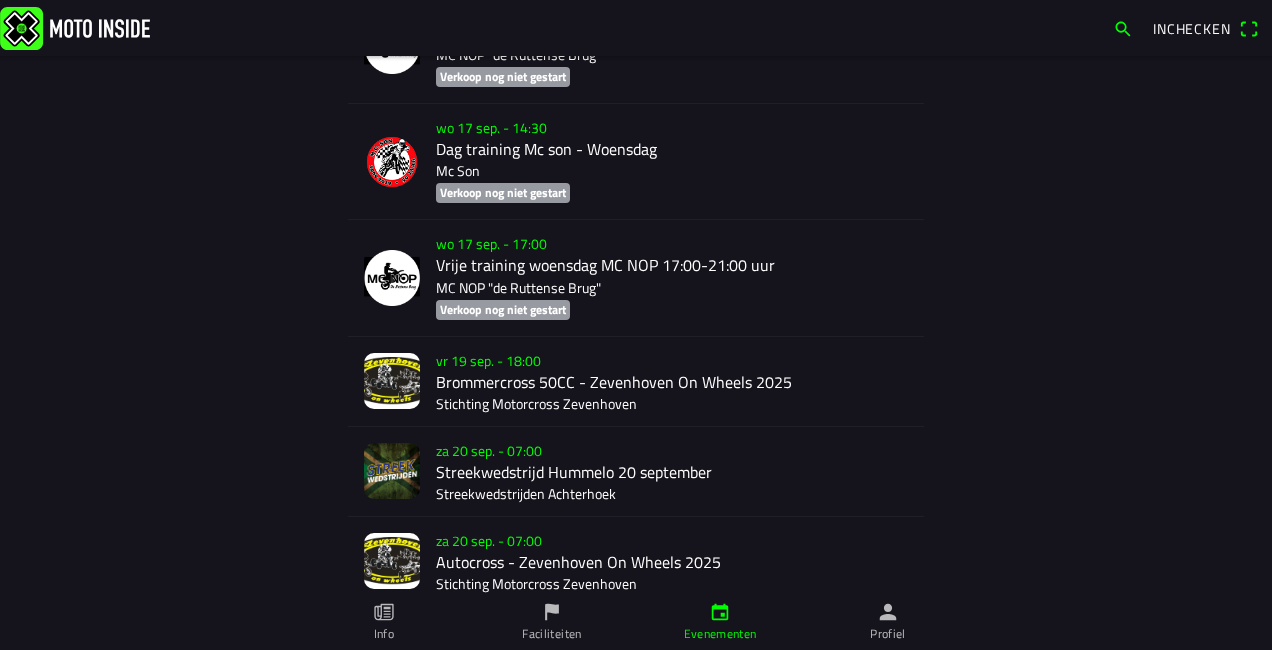 click on "za 20 sep. - 07:00 Autocross - Zevenhoven On Wheels 2025 Stichting Motorcross Zevenhoven" 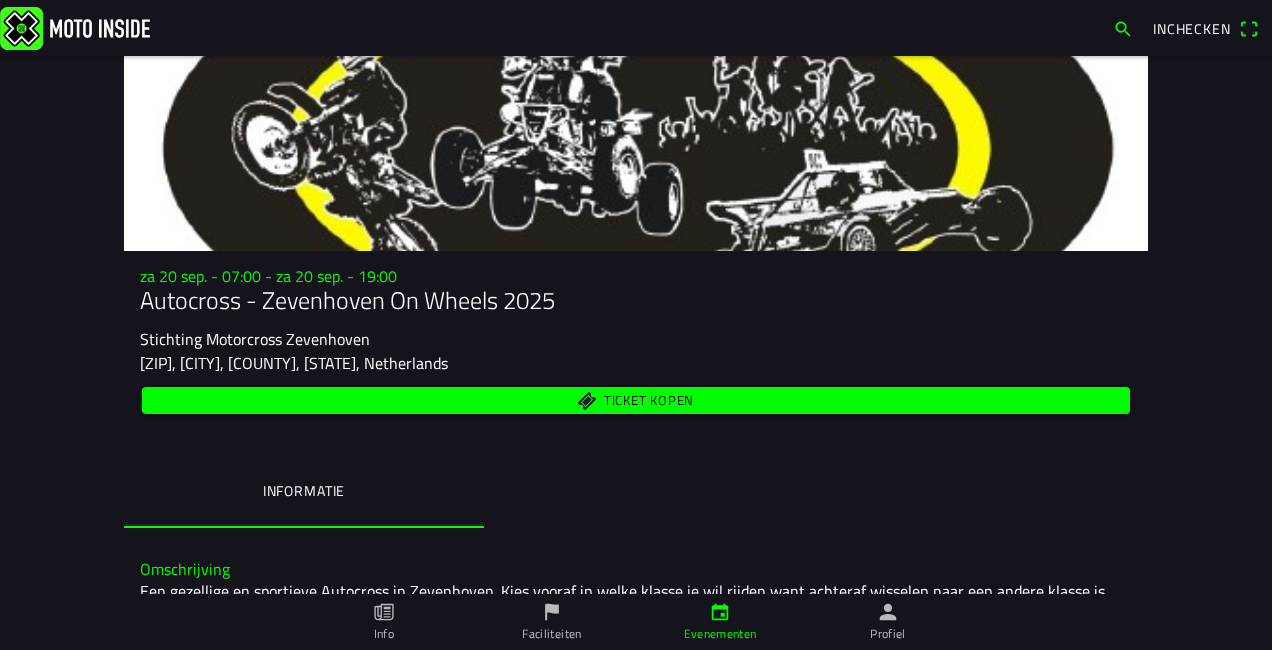 click on "Ticket kopen" at bounding box center [649, 400] 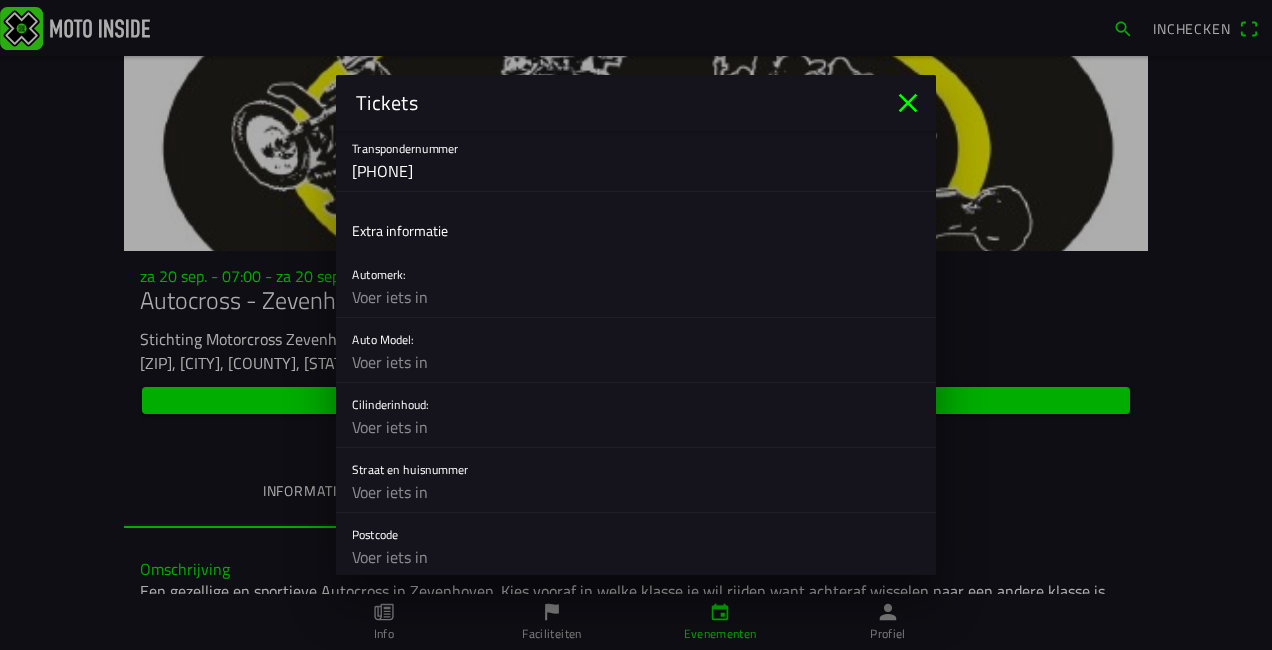 scroll, scrollTop: 680, scrollLeft: 0, axis: vertical 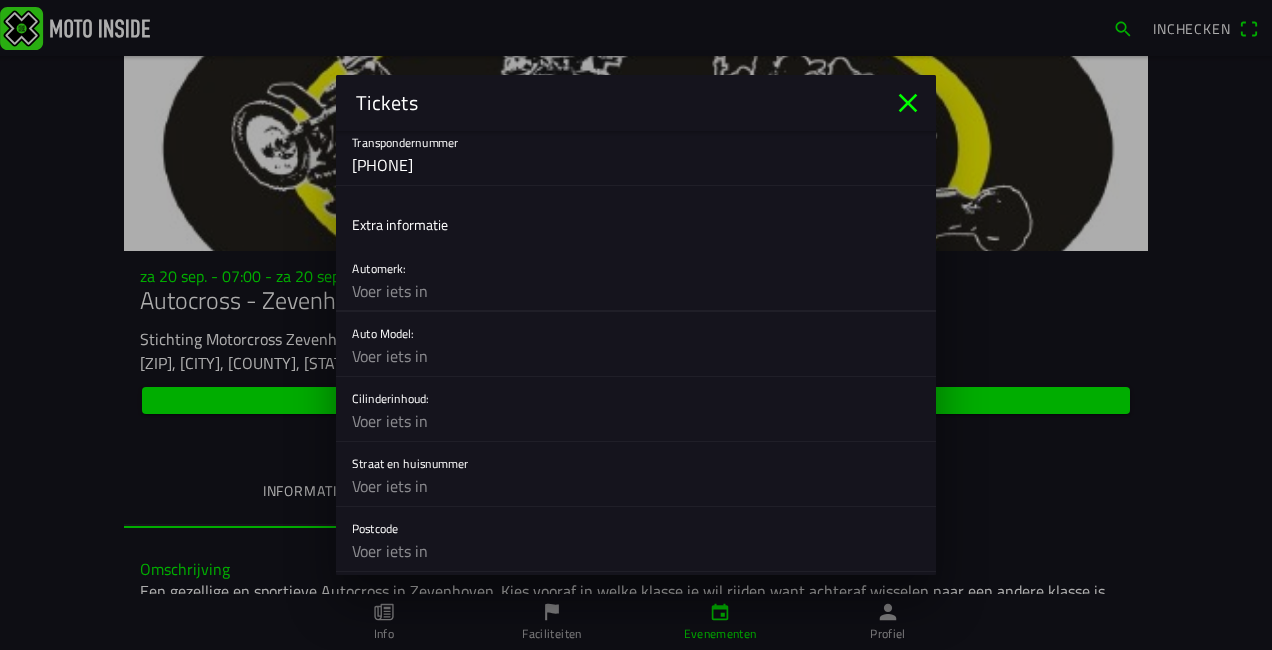 click 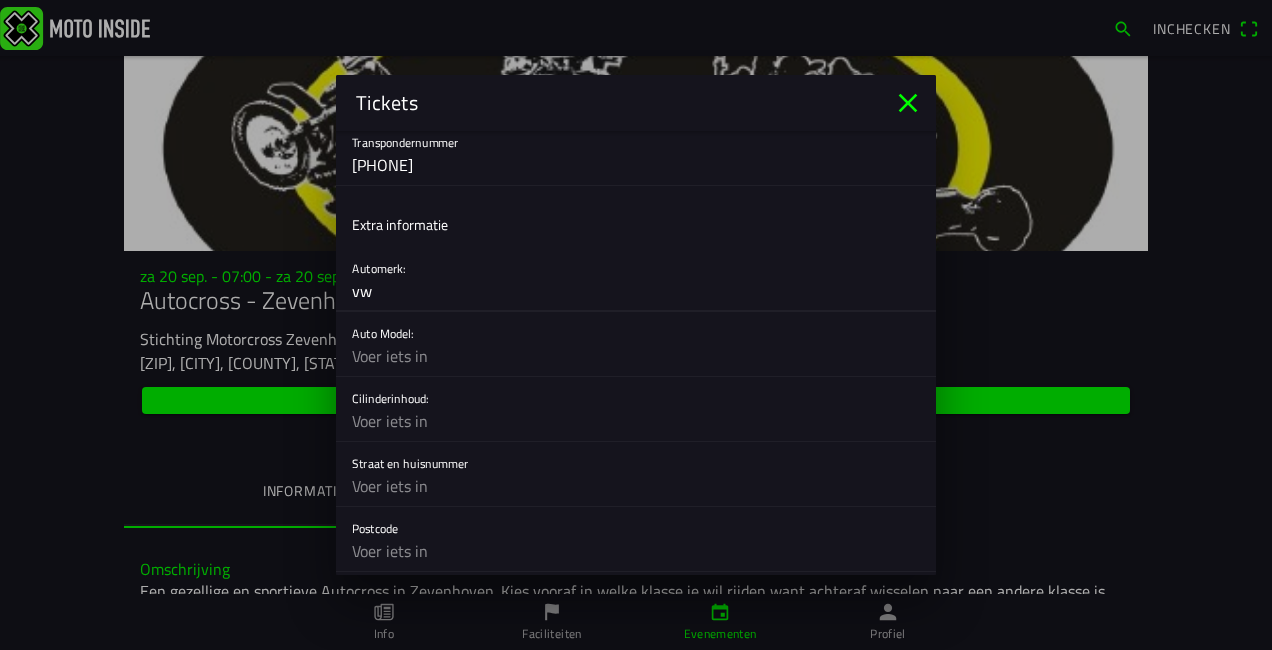 type on "vw" 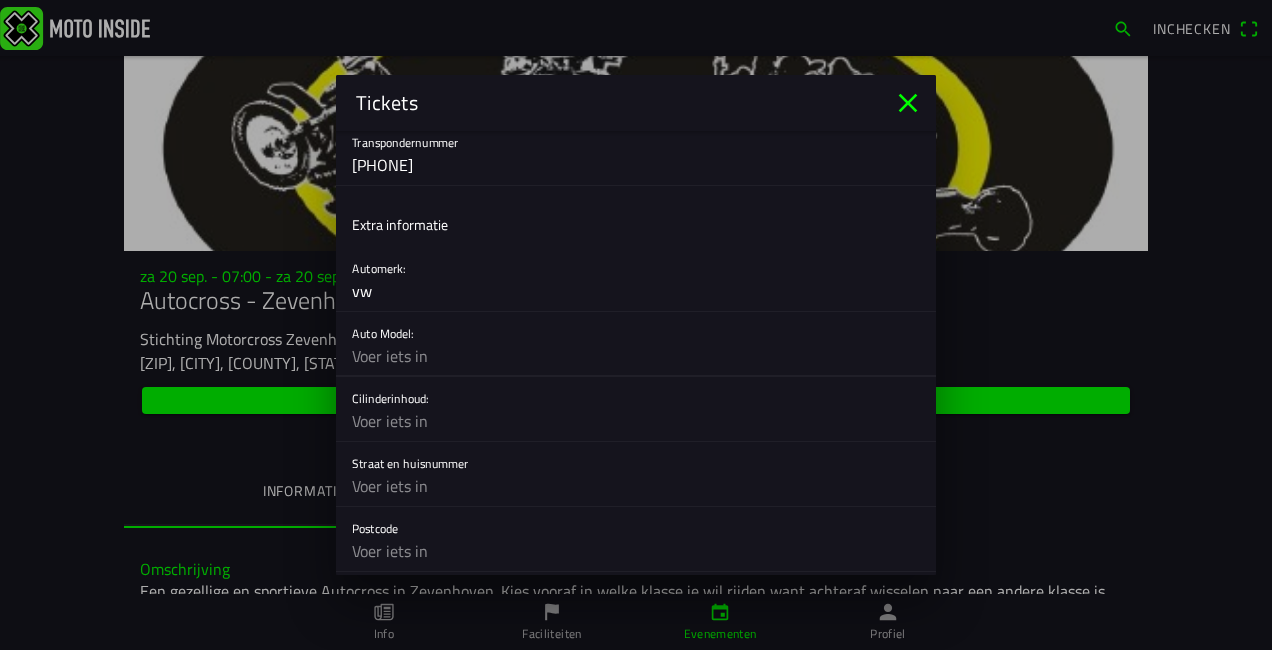 click 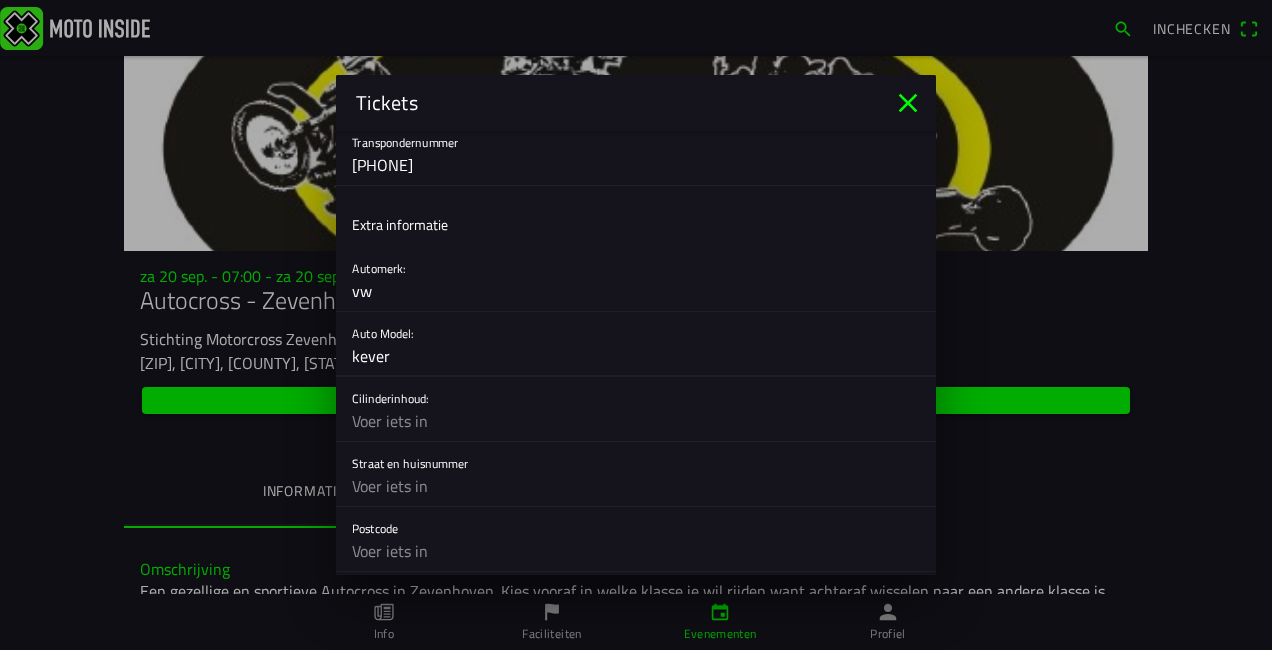 type on "kever" 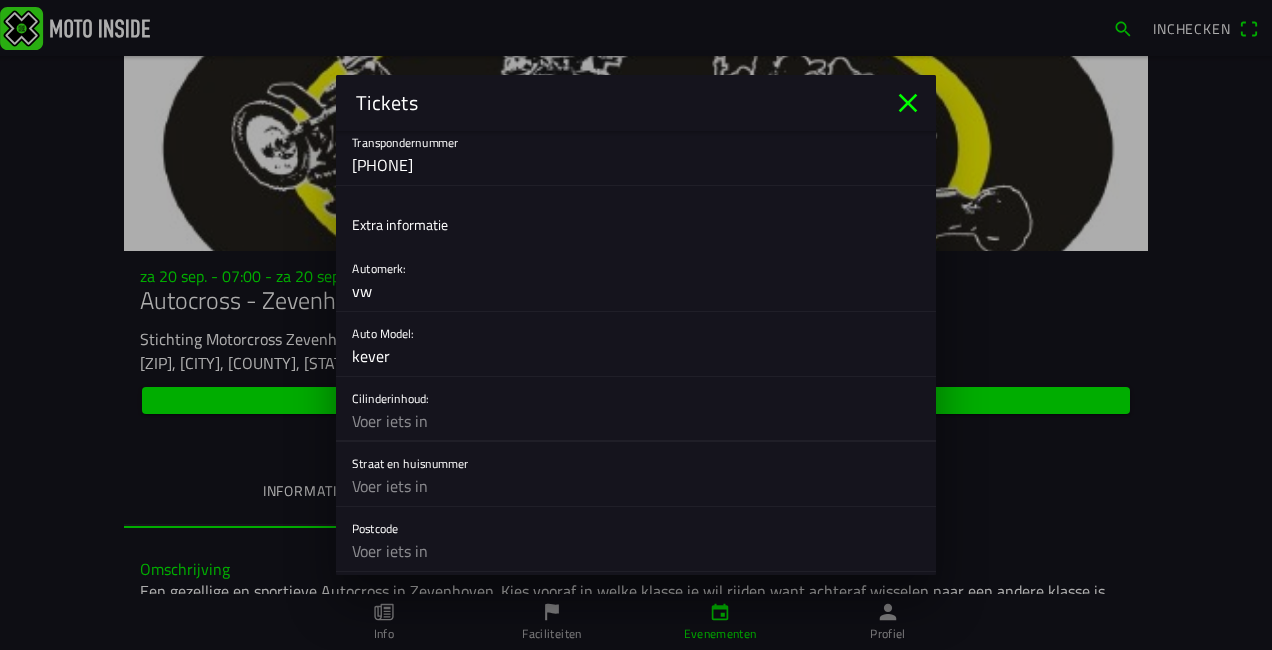 click 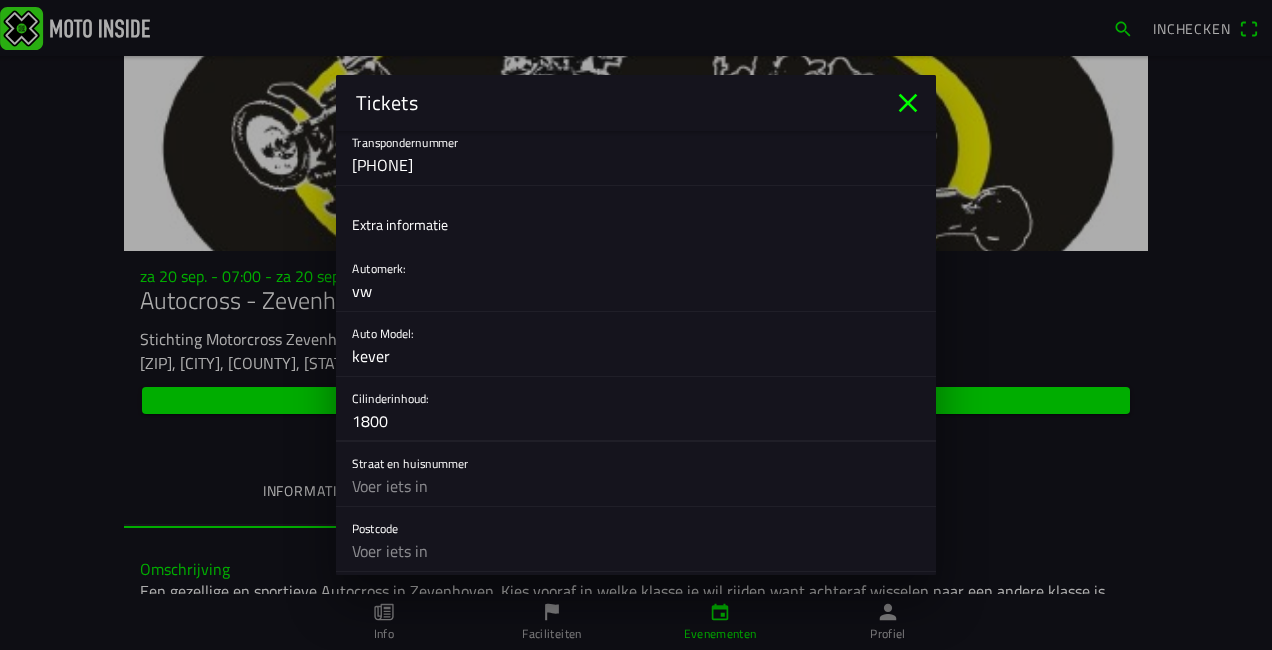 type on "1800" 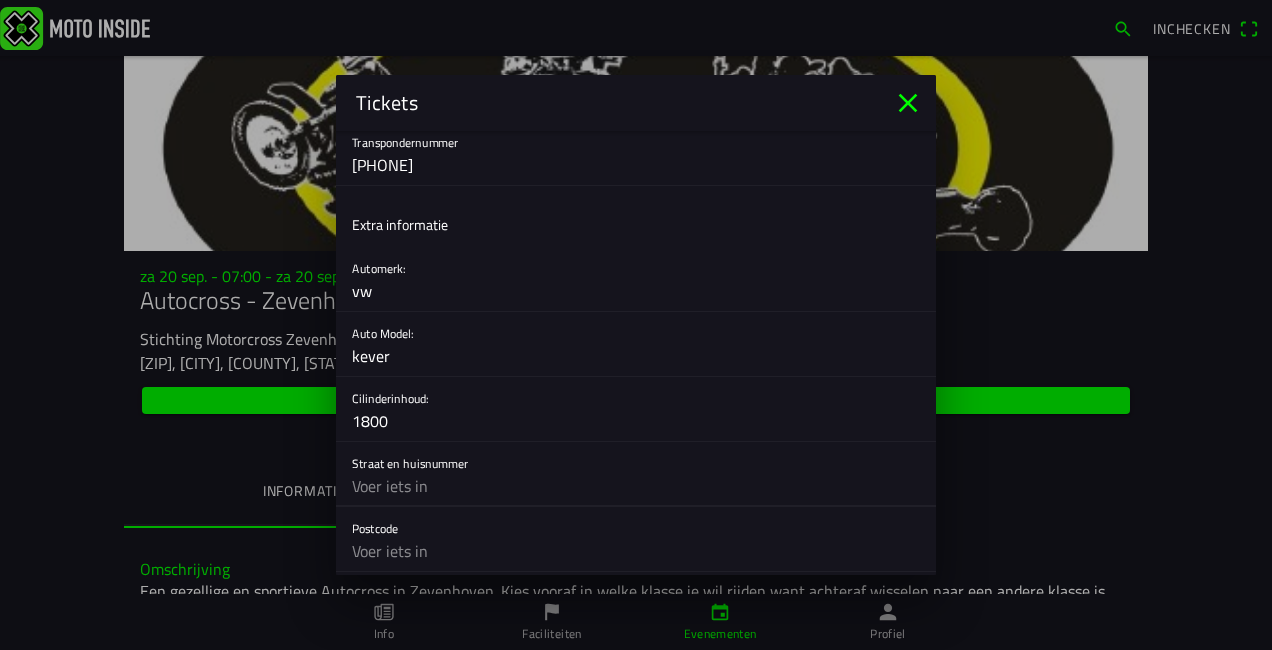 click 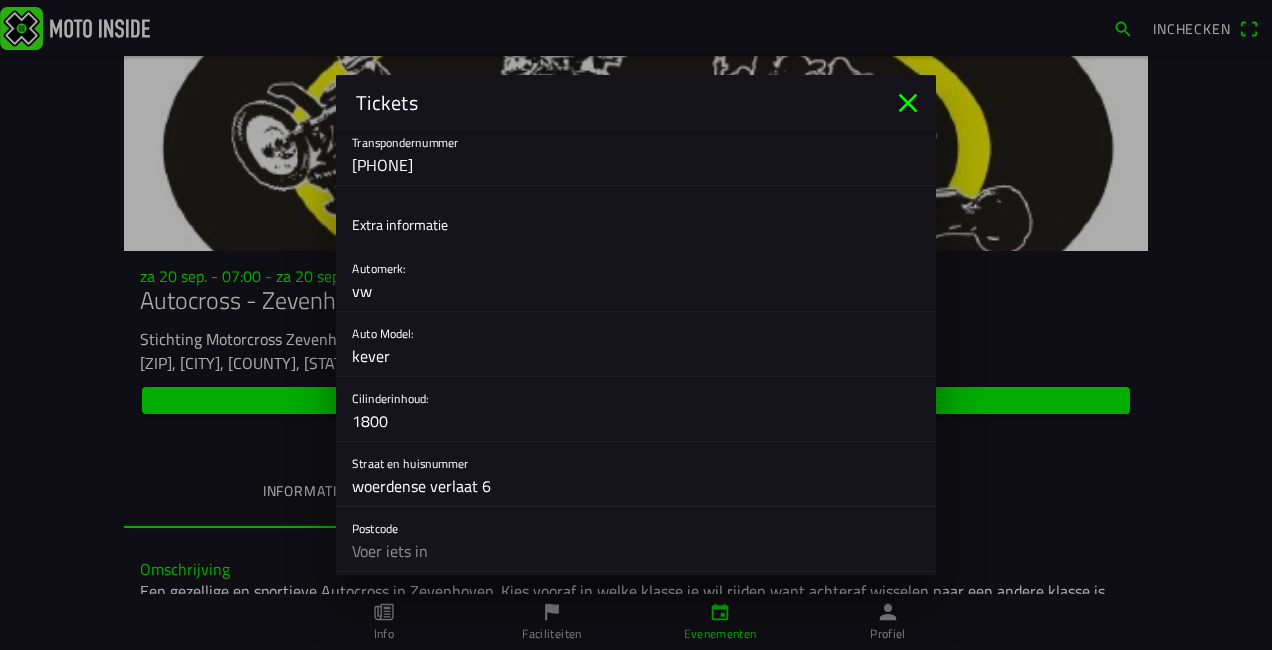 type on "woerdense verlaat 6" 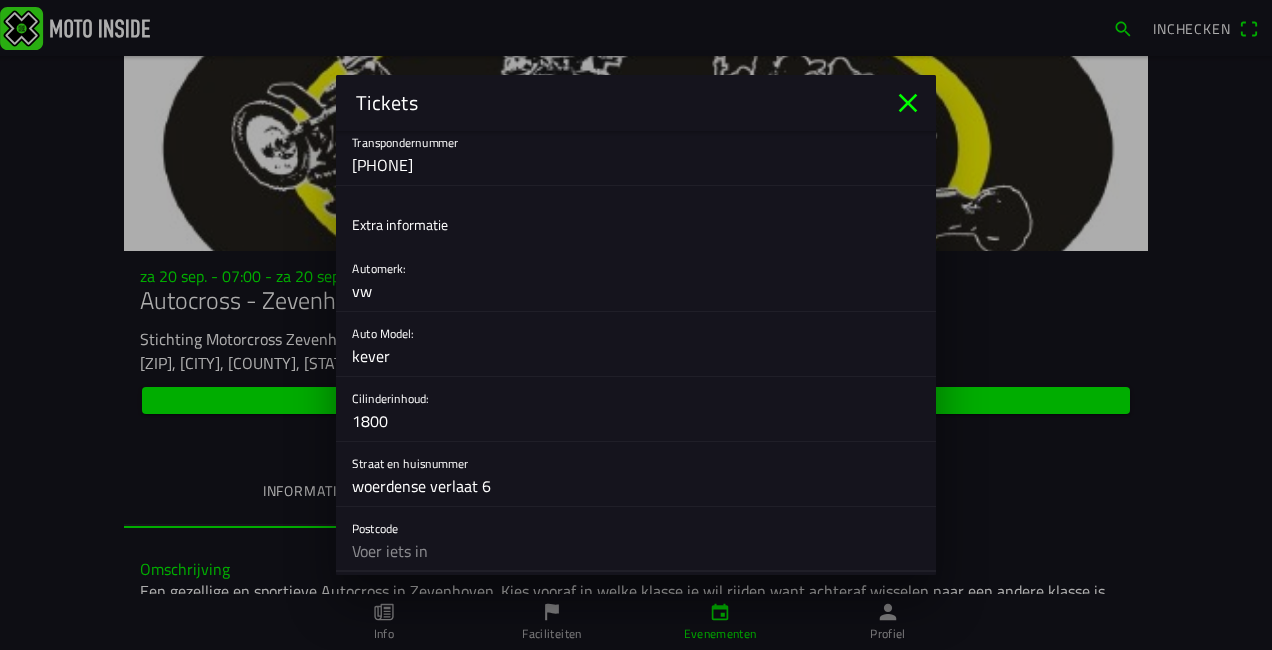 click 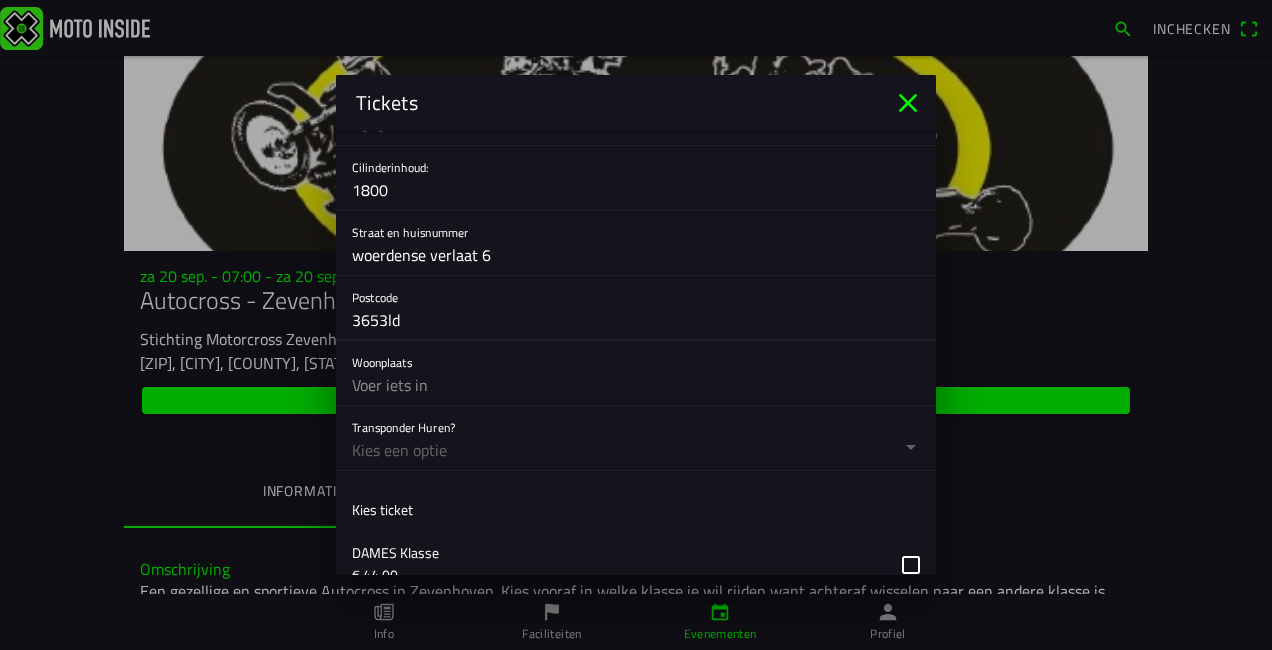 scroll, scrollTop: 920, scrollLeft: 0, axis: vertical 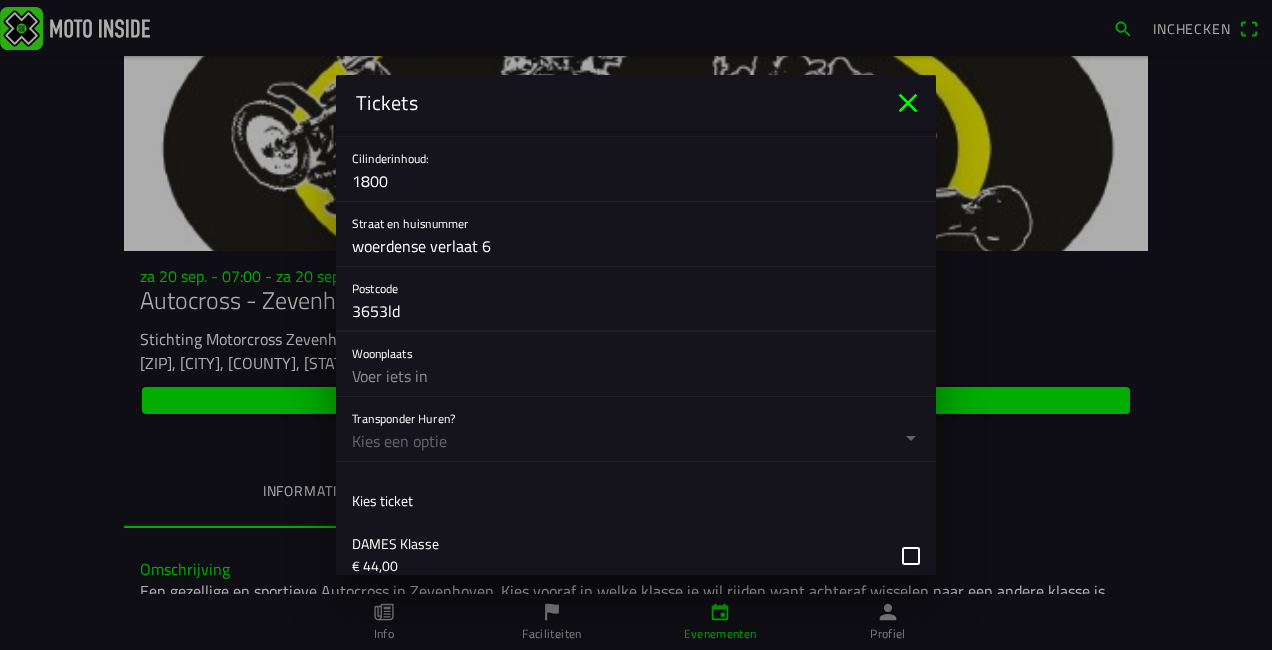 type on "3653ld" 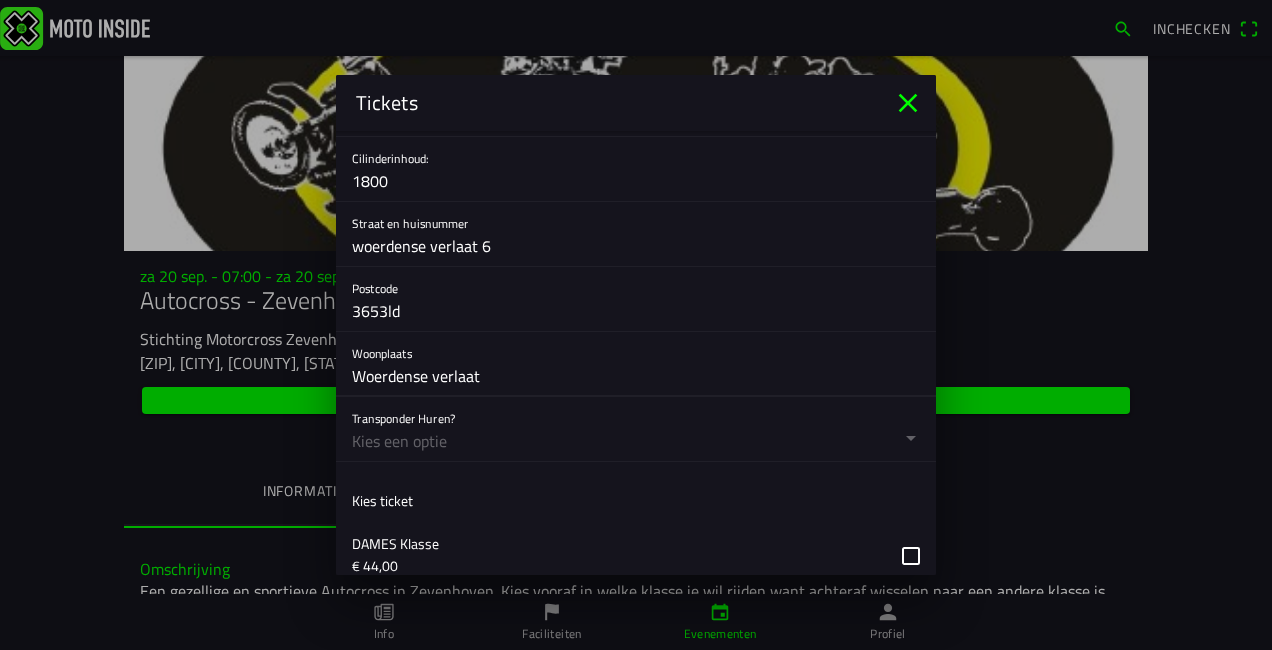 type on "Woerdense verlaat" 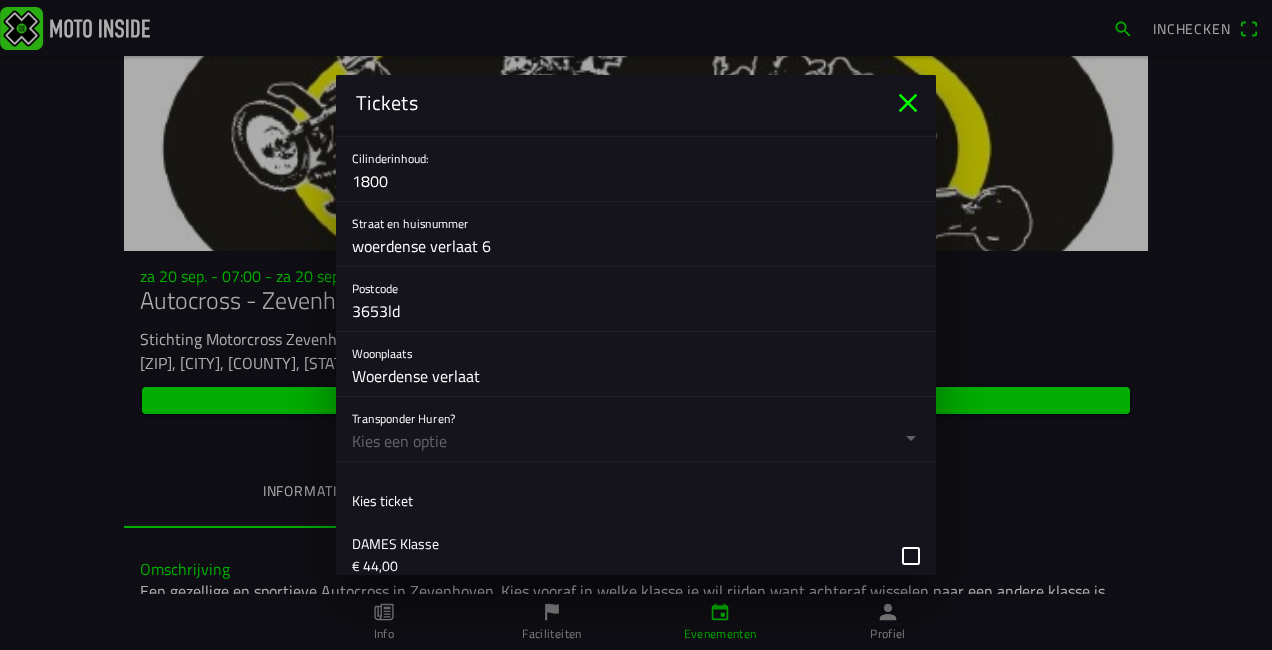 click 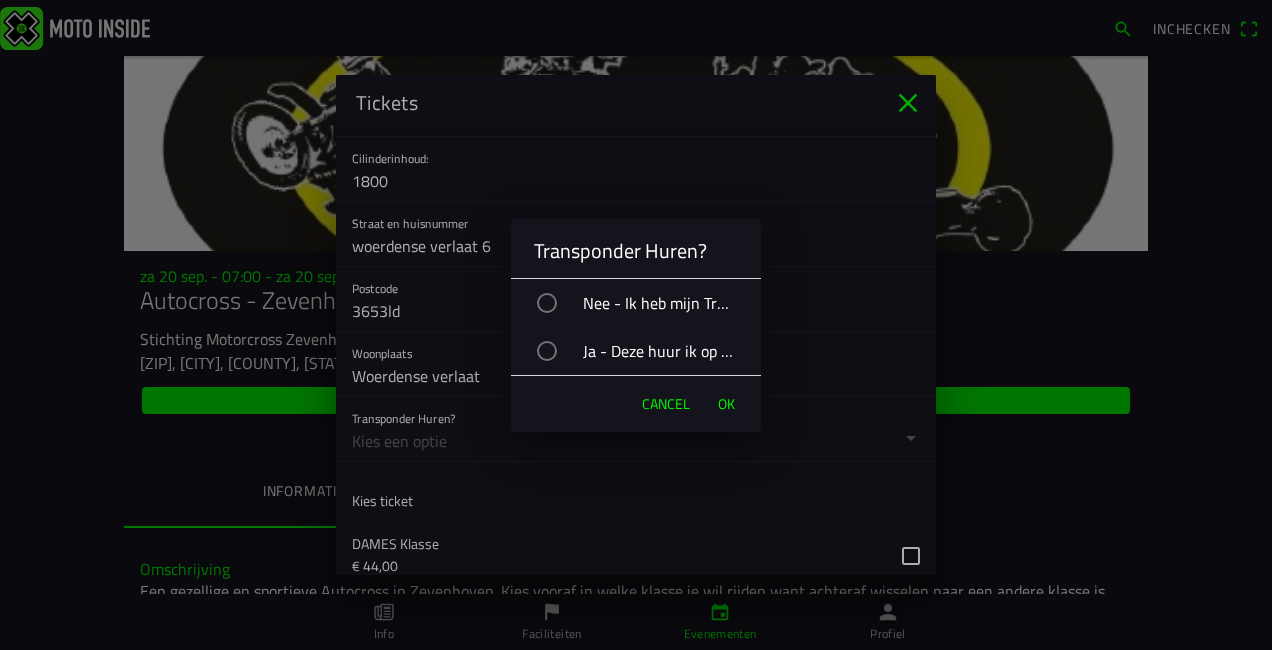 click at bounding box center (547, 303) 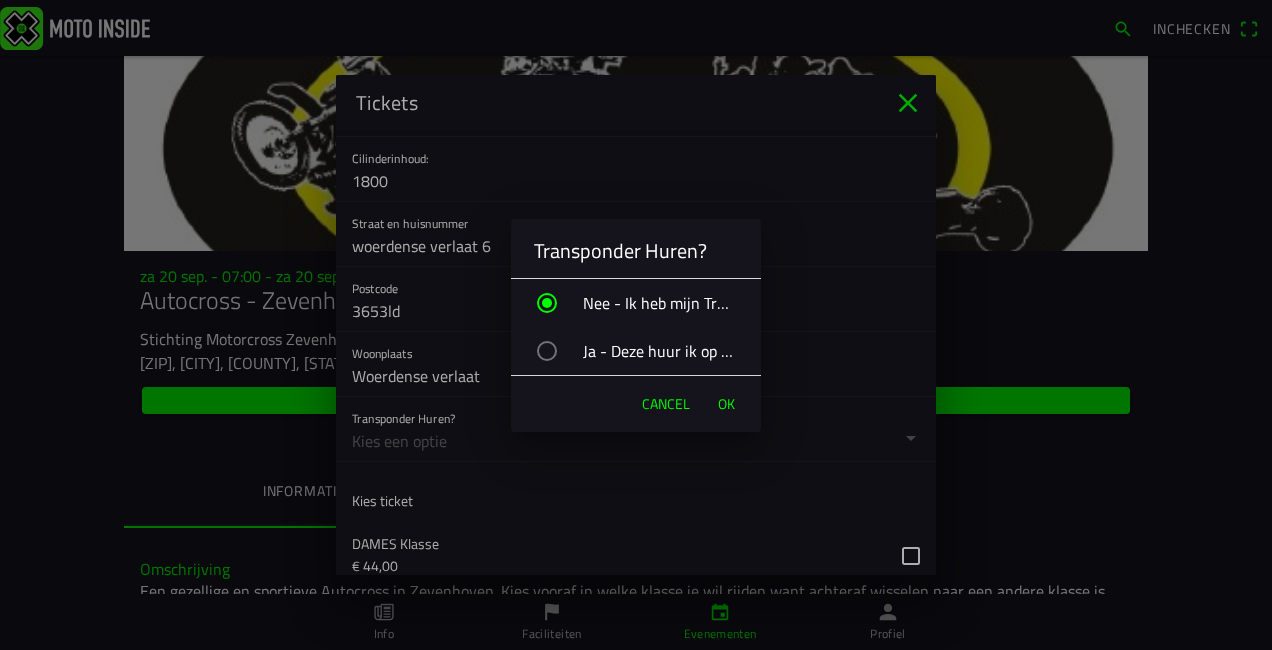 click on "OK" at bounding box center [726, 404] 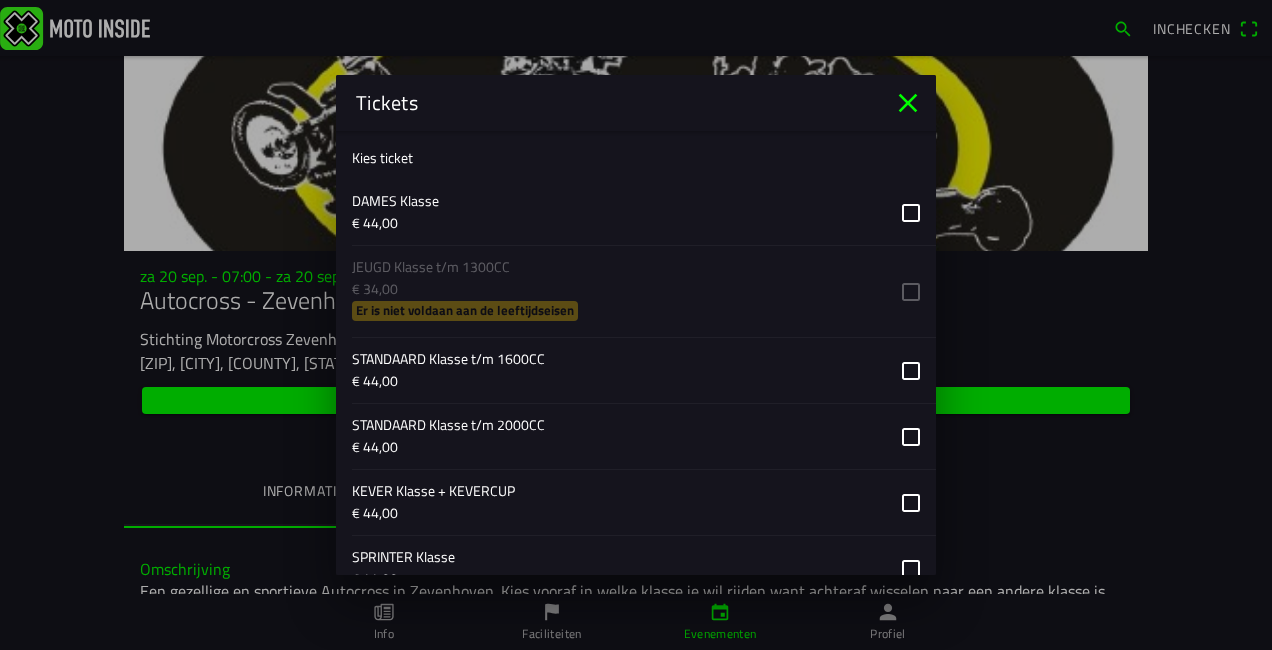 scroll, scrollTop: 1280, scrollLeft: 0, axis: vertical 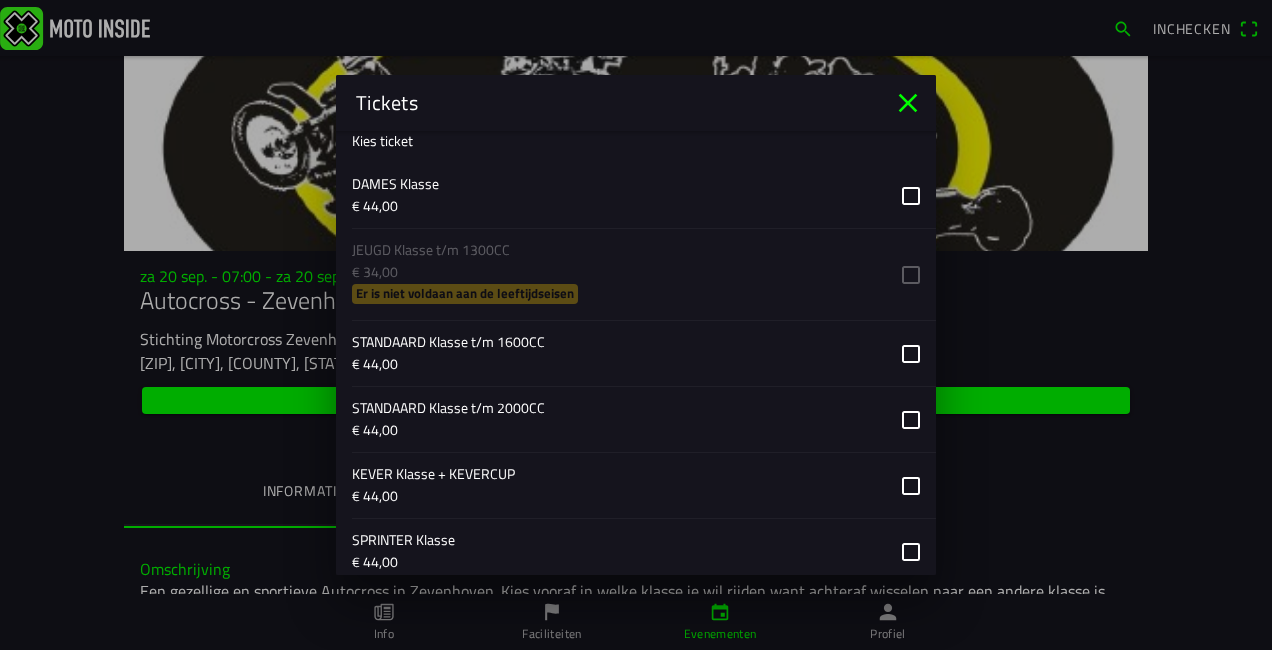 click 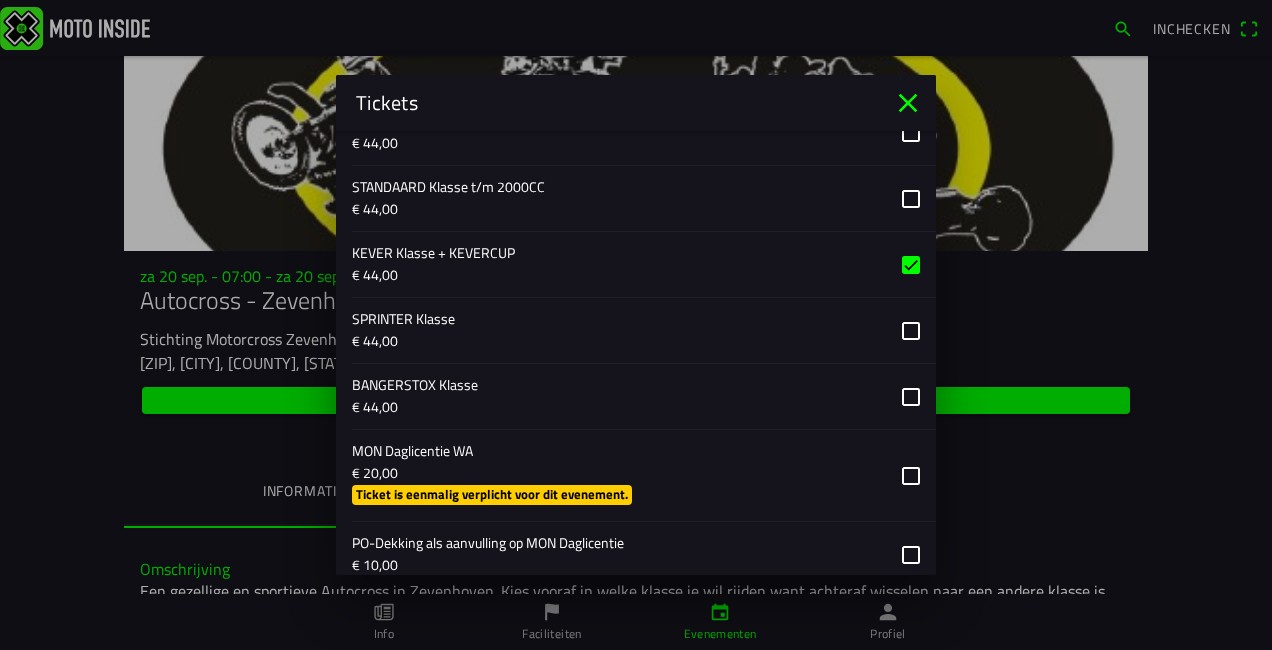 scroll, scrollTop: 1520, scrollLeft: 0, axis: vertical 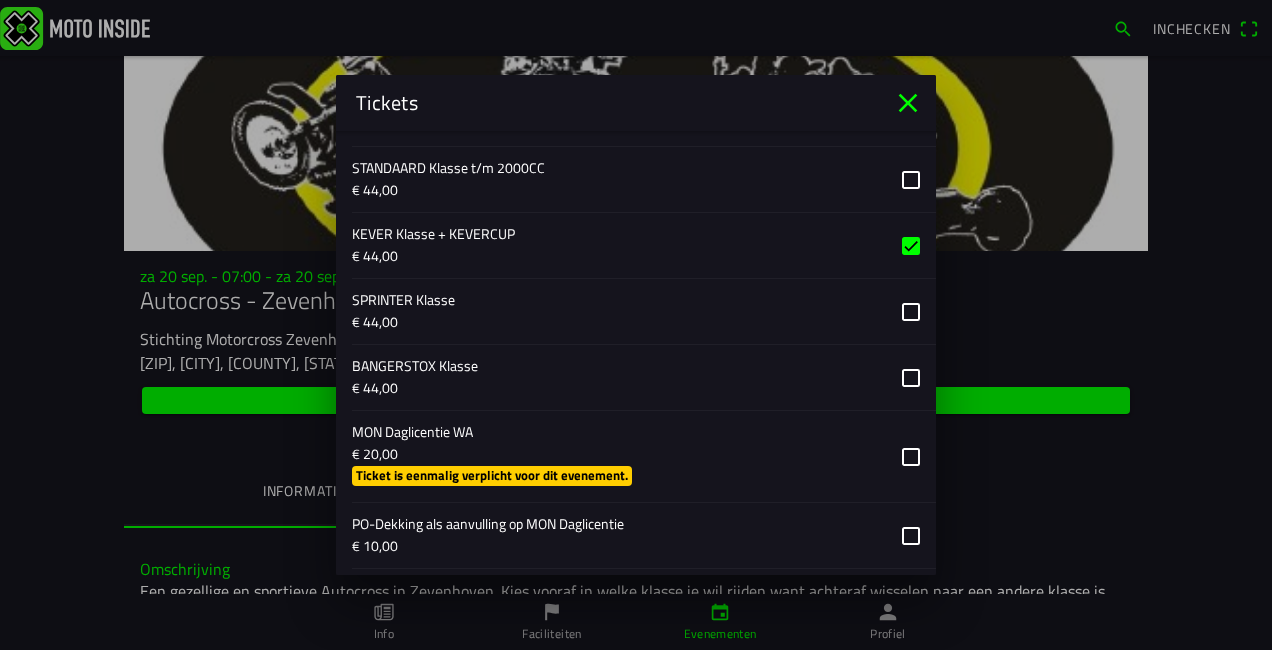 click 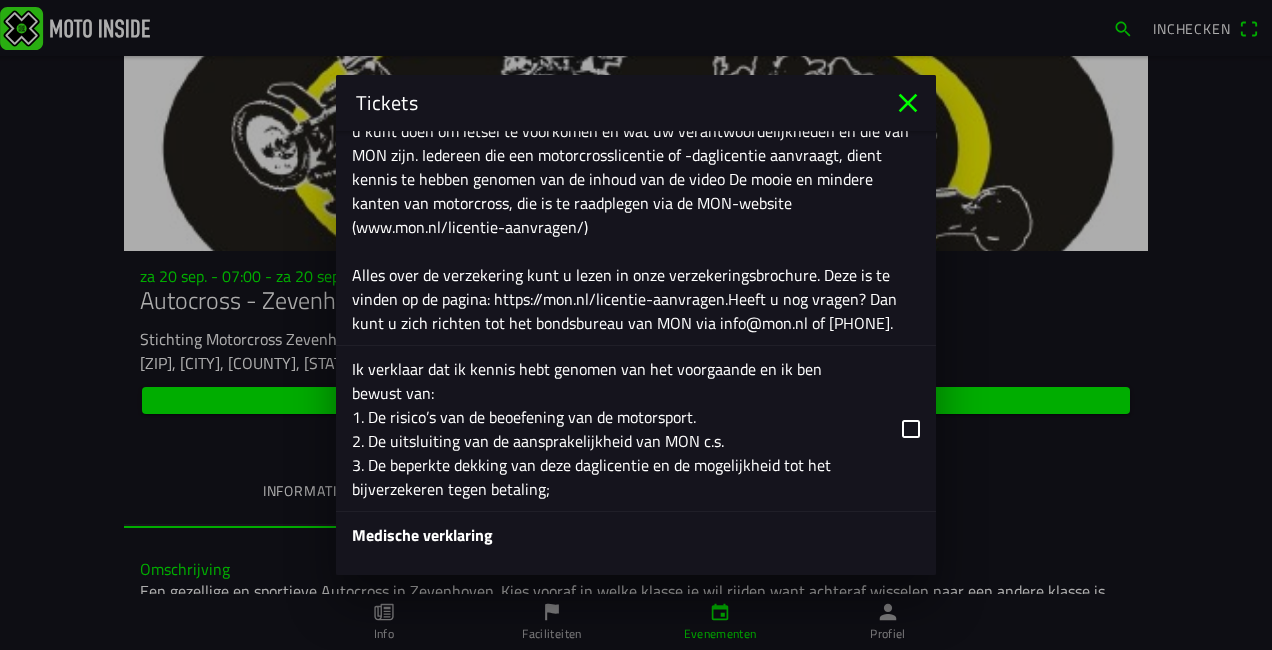 scroll, scrollTop: 2960, scrollLeft: 0, axis: vertical 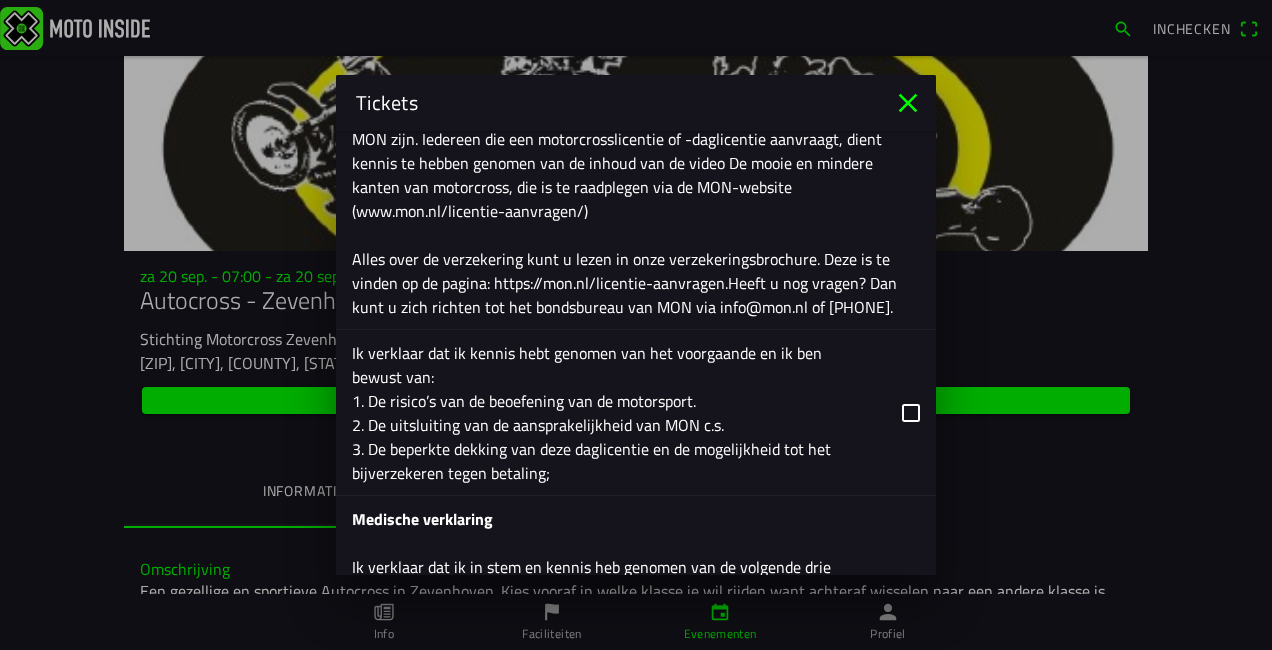 click 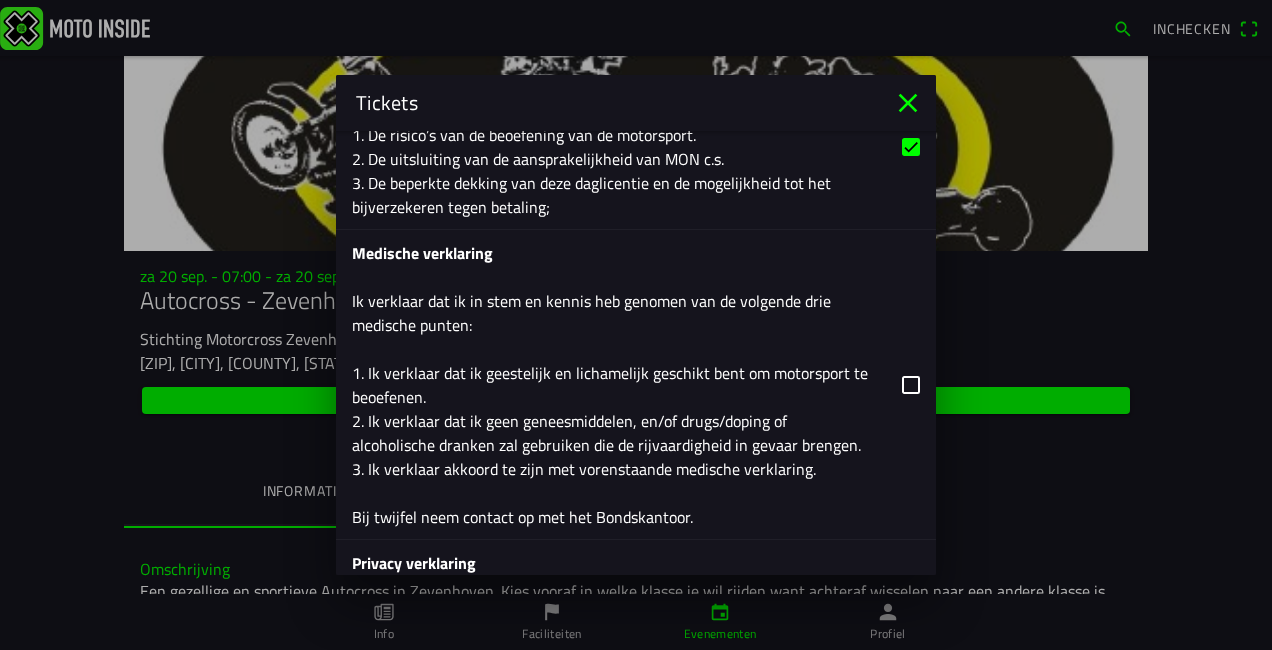 scroll, scrollTop: 3240, scrollLeft: 0, axis: vertical 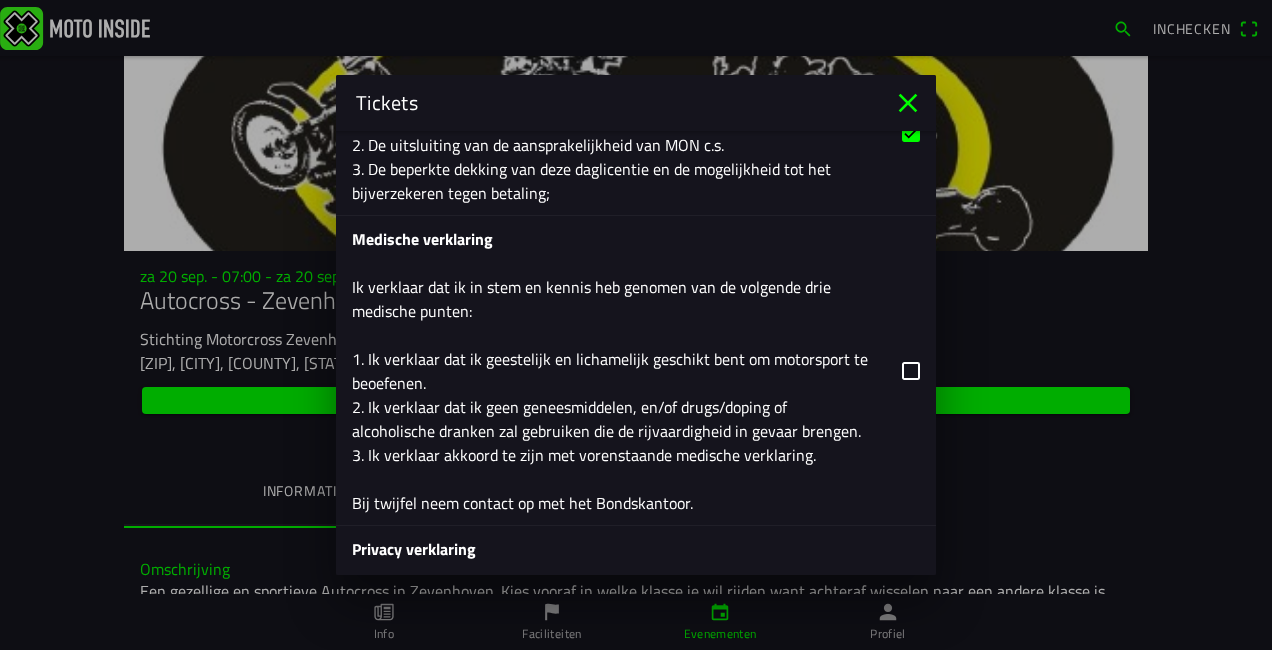click 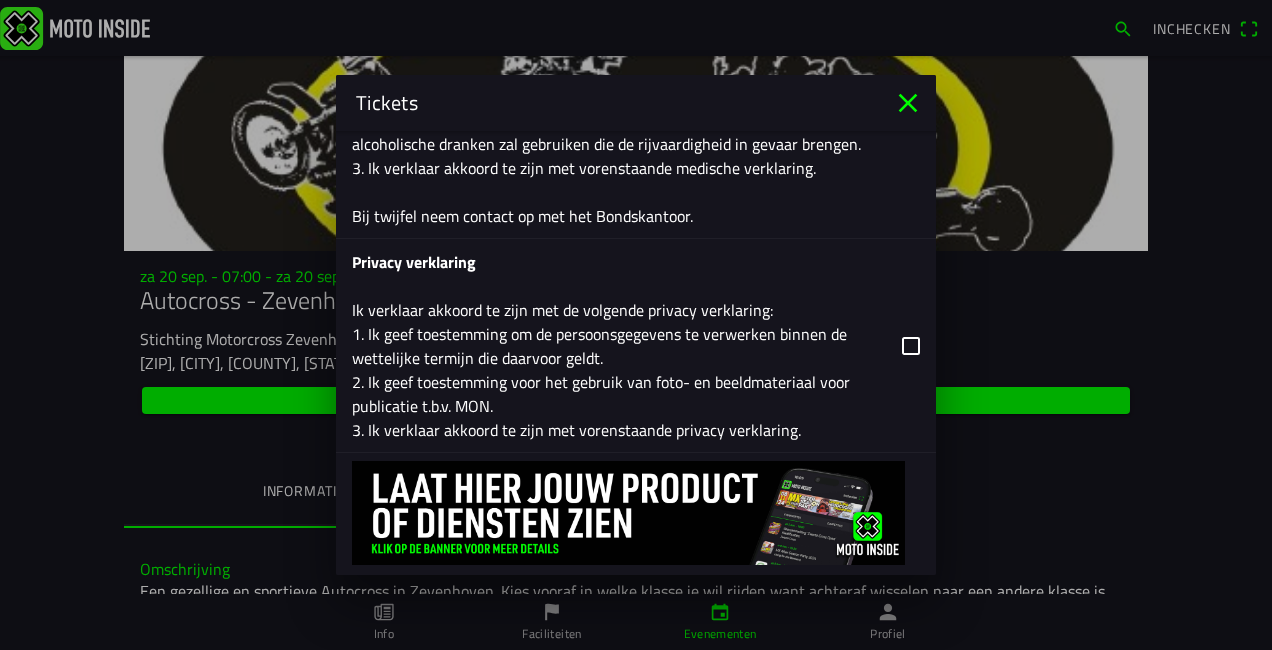 scroll, scrollTop: 3560, scrollLeft: 0, axis: vertical 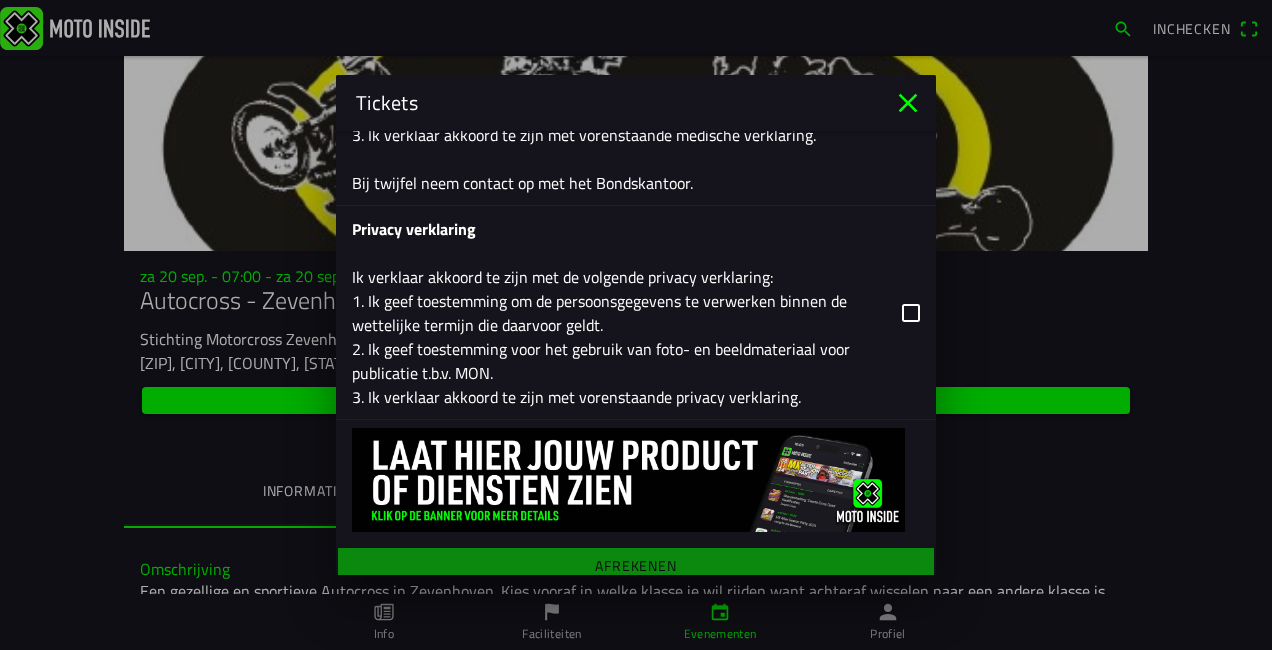click 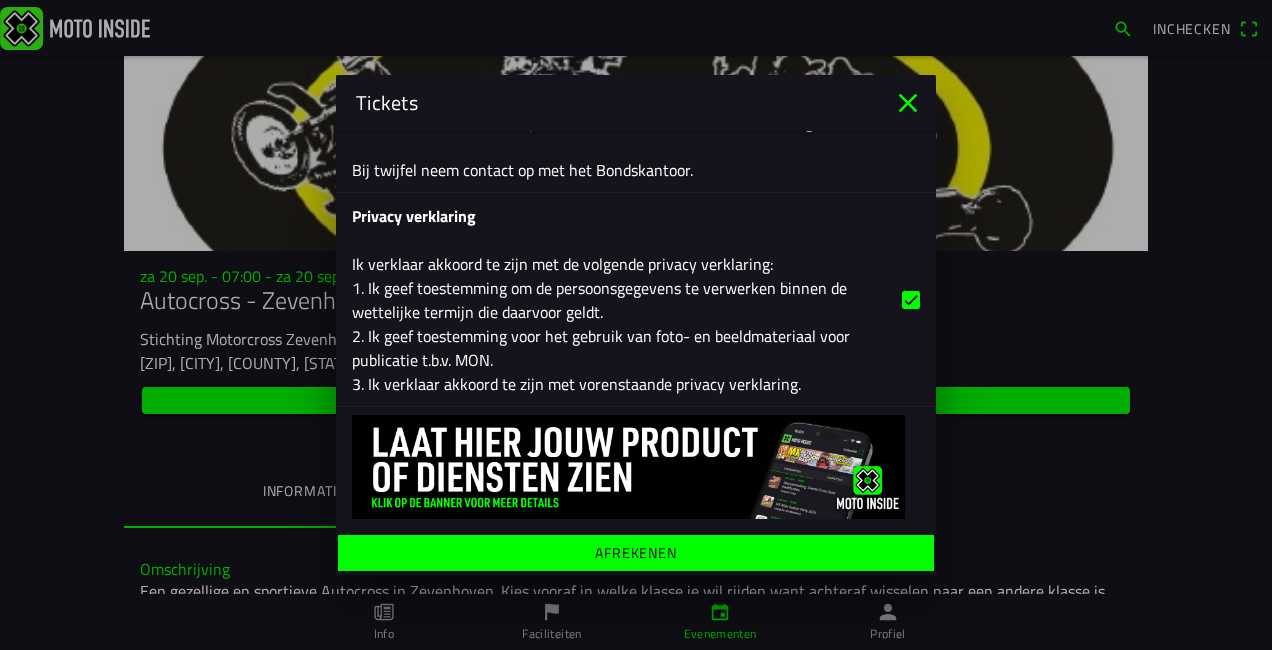 scroll, scrollTop: 3597, scrollLeft: 0, axis: vertical 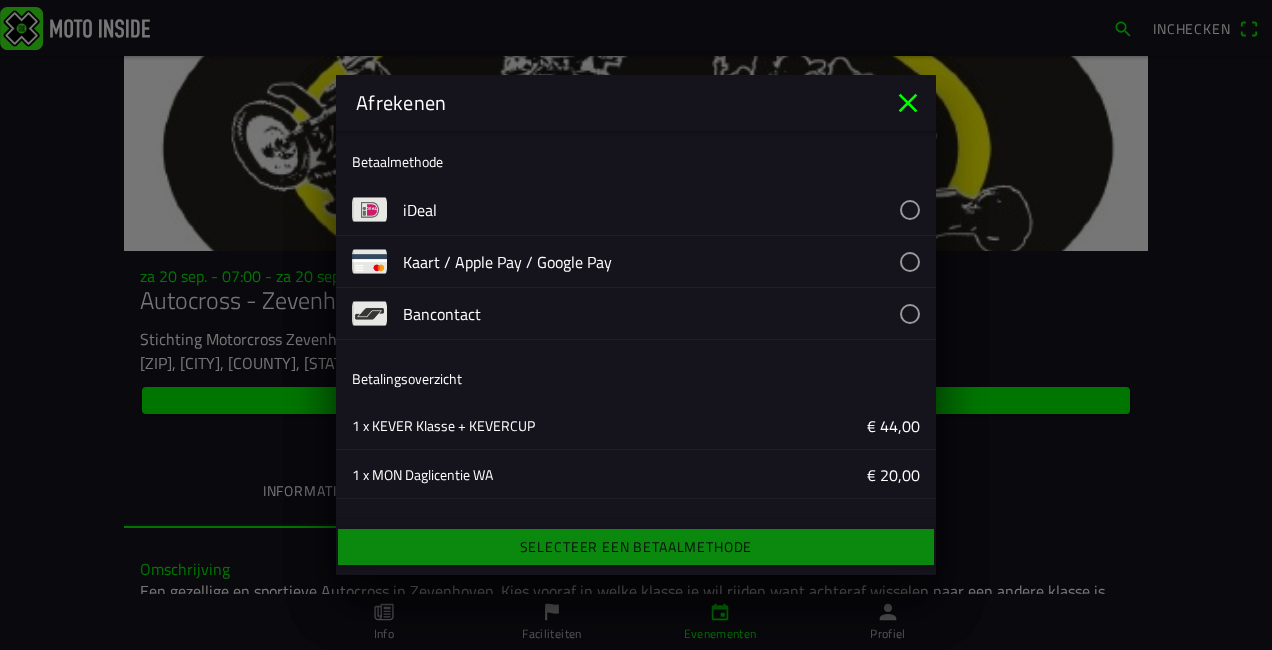 click 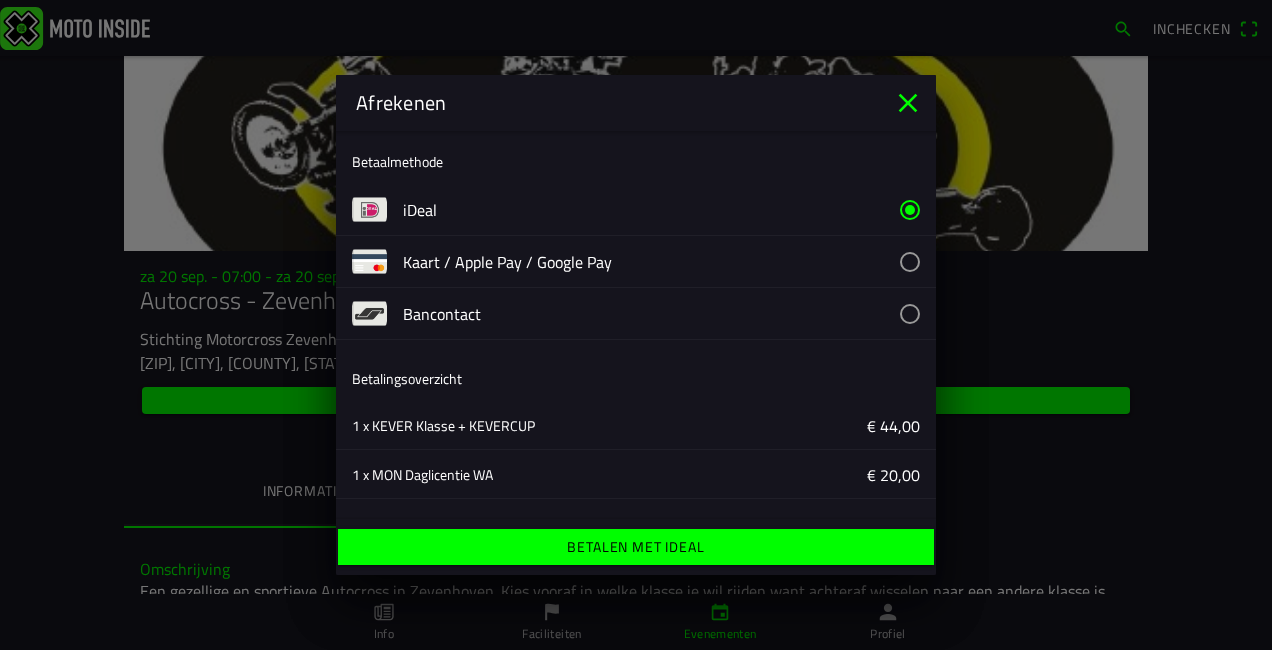 click on "Betalen met iDeal" 